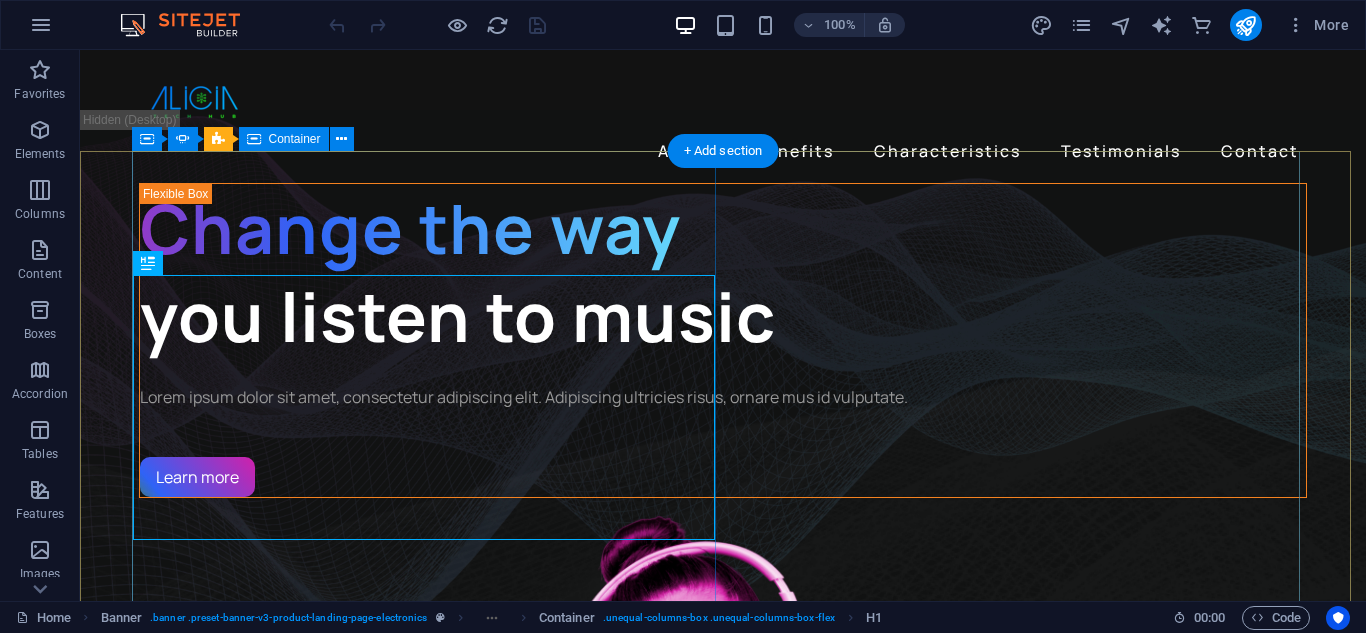 scroll, scrollTop: 0, scrollLeft: 0, axis: both 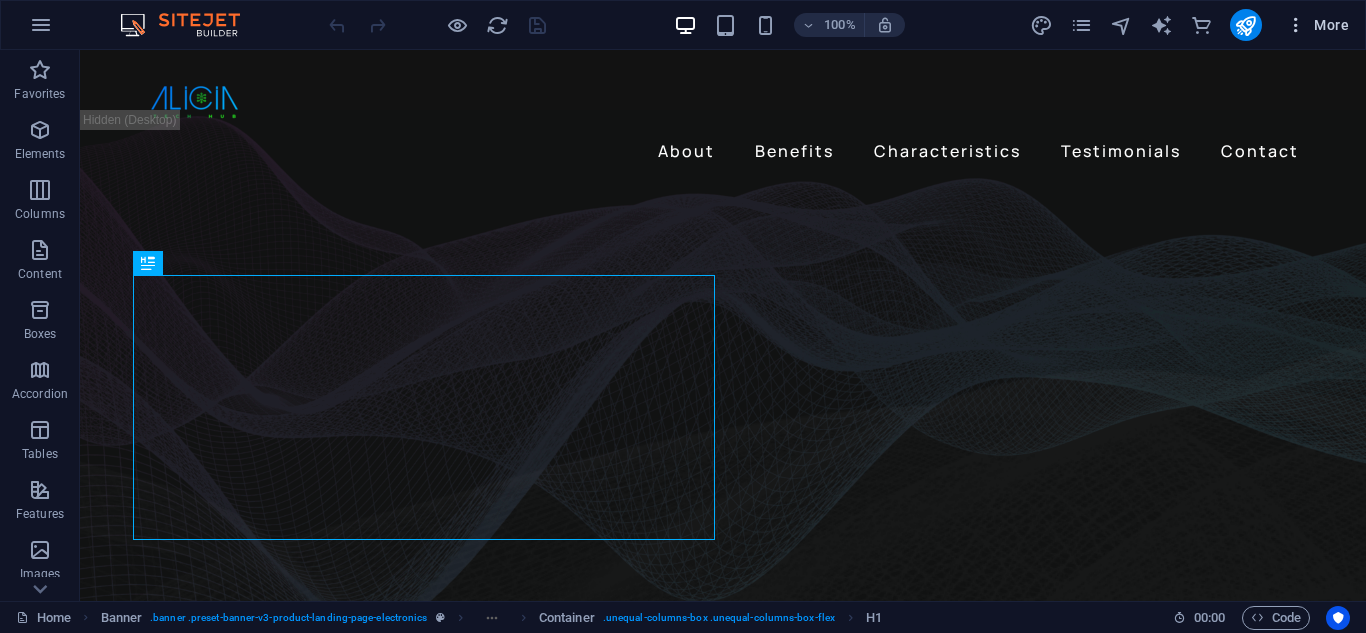 click on "More" at bounding box center [1317, 25] 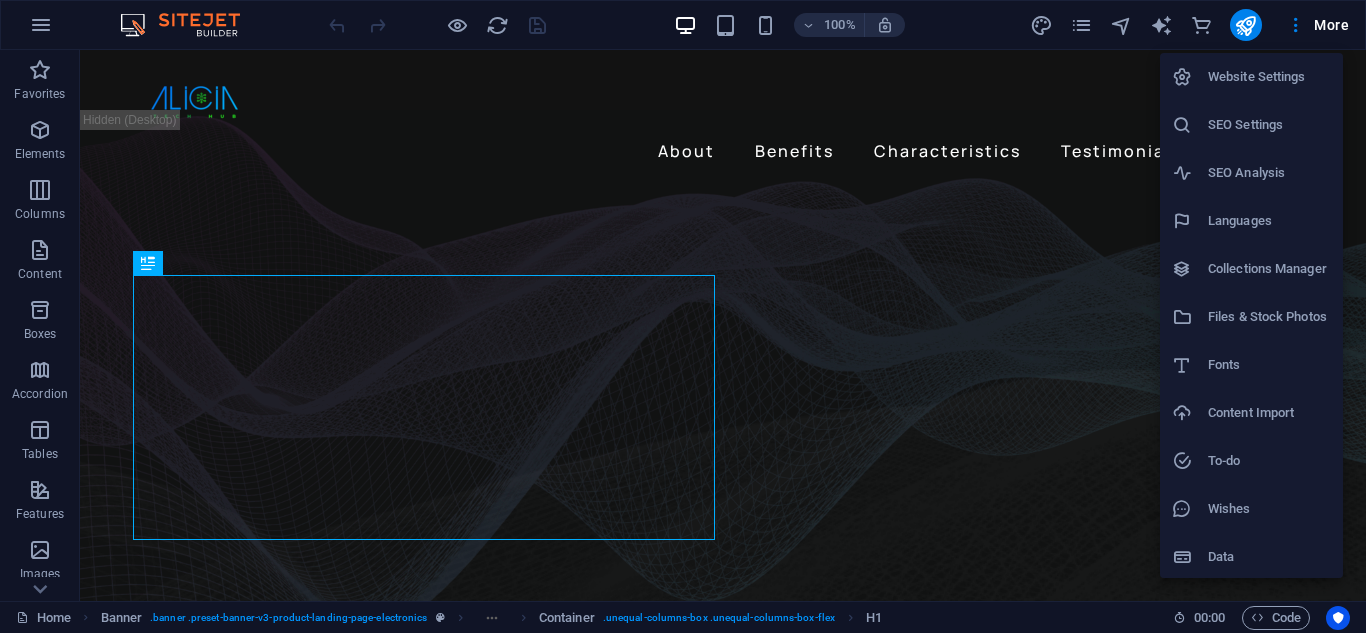 click at bounding box center [683, 316] 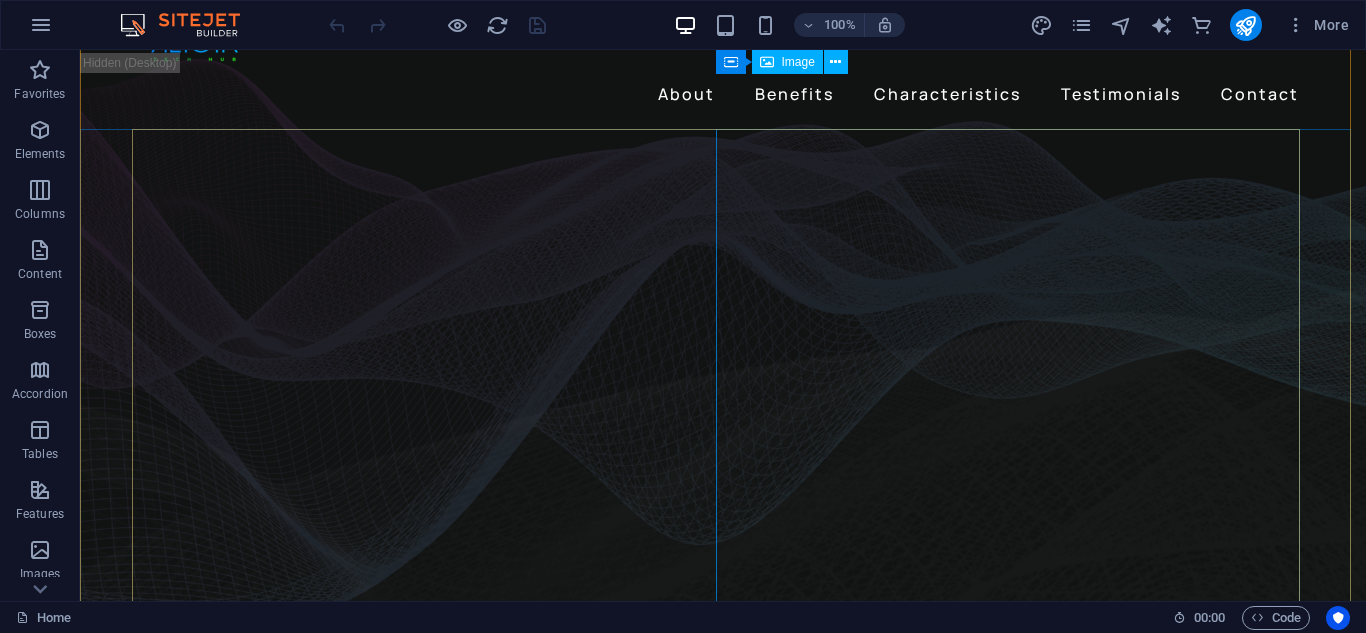 scroll, scrollTop: 0, scrollLeft: 0, axis: both 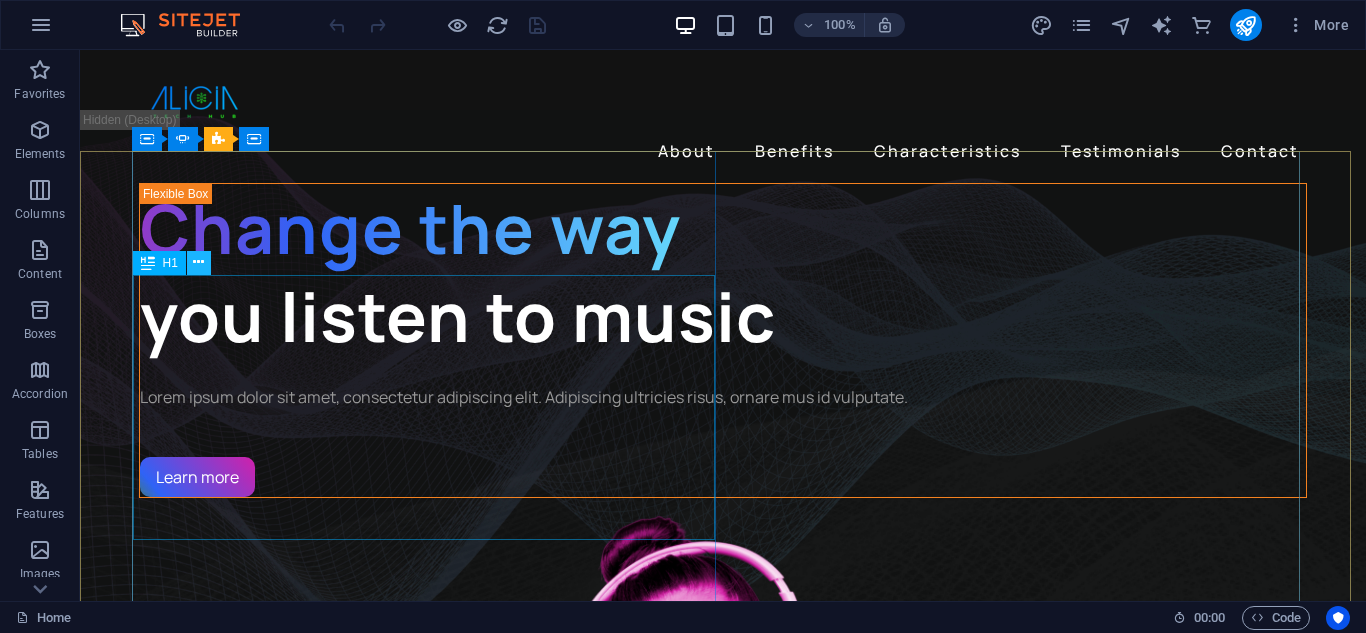 click at bounding box center (198, 262) 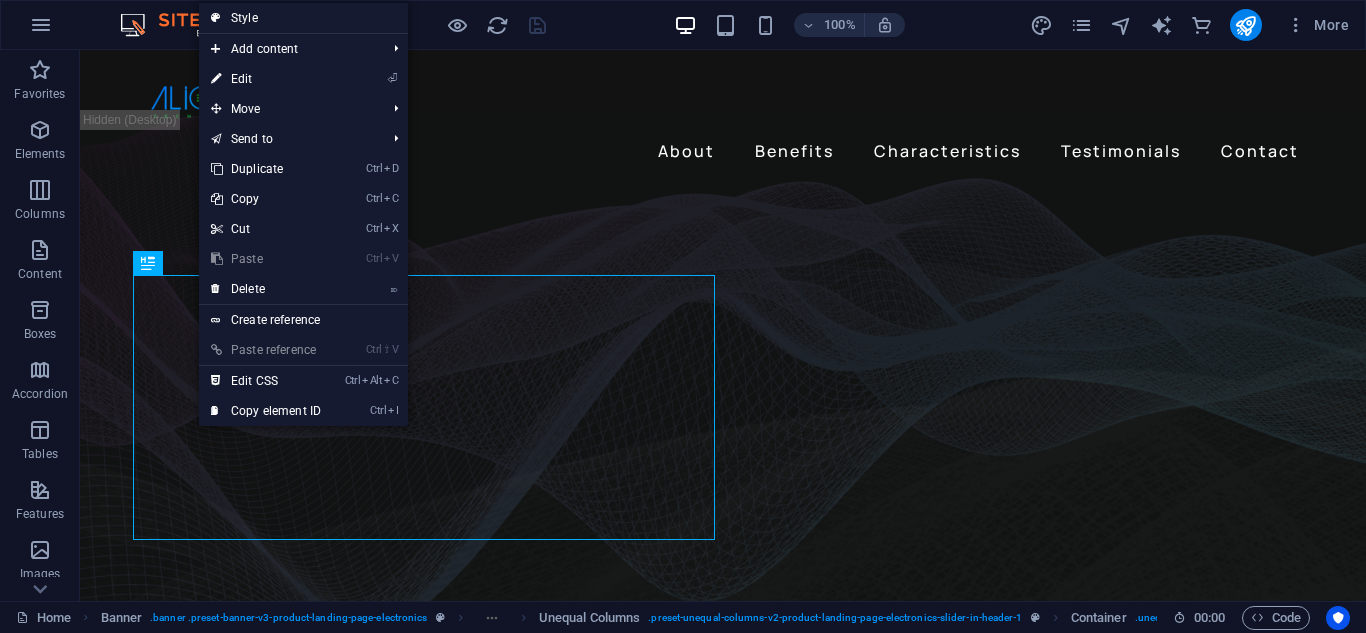 click on "⏎  Edit" at bounding box center (266, 79) 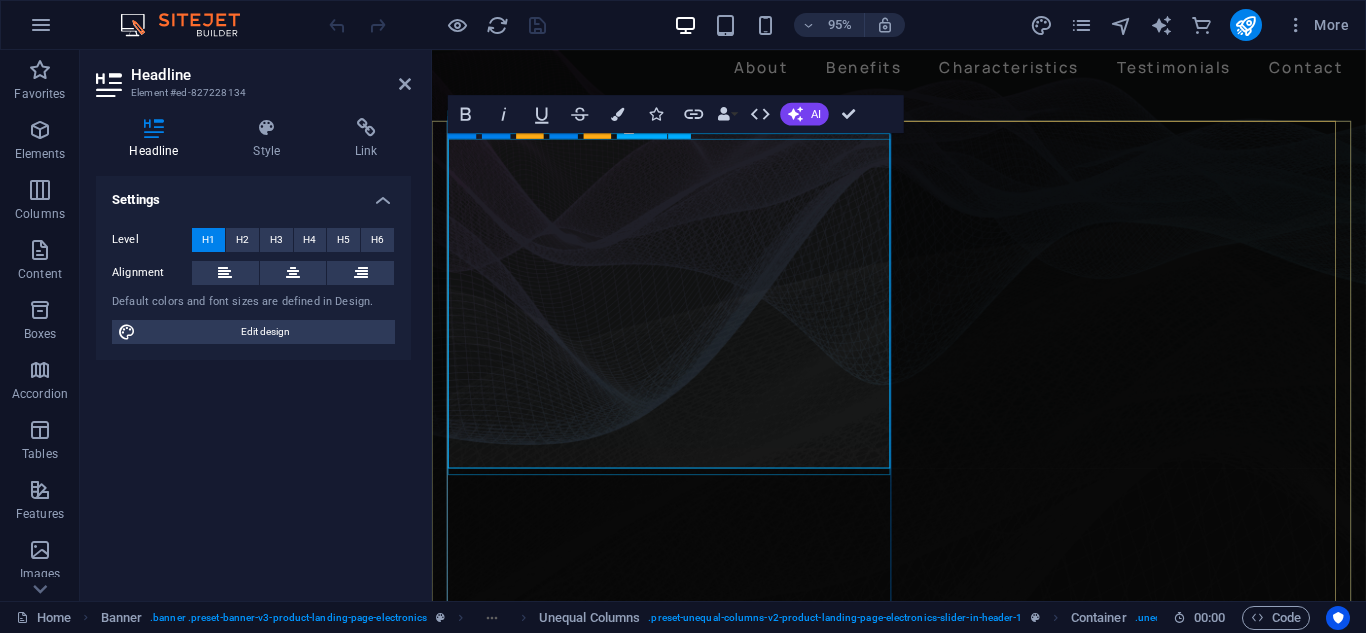 scroll, scrollTop: 100, scrollLeft: 0, axis: vertical 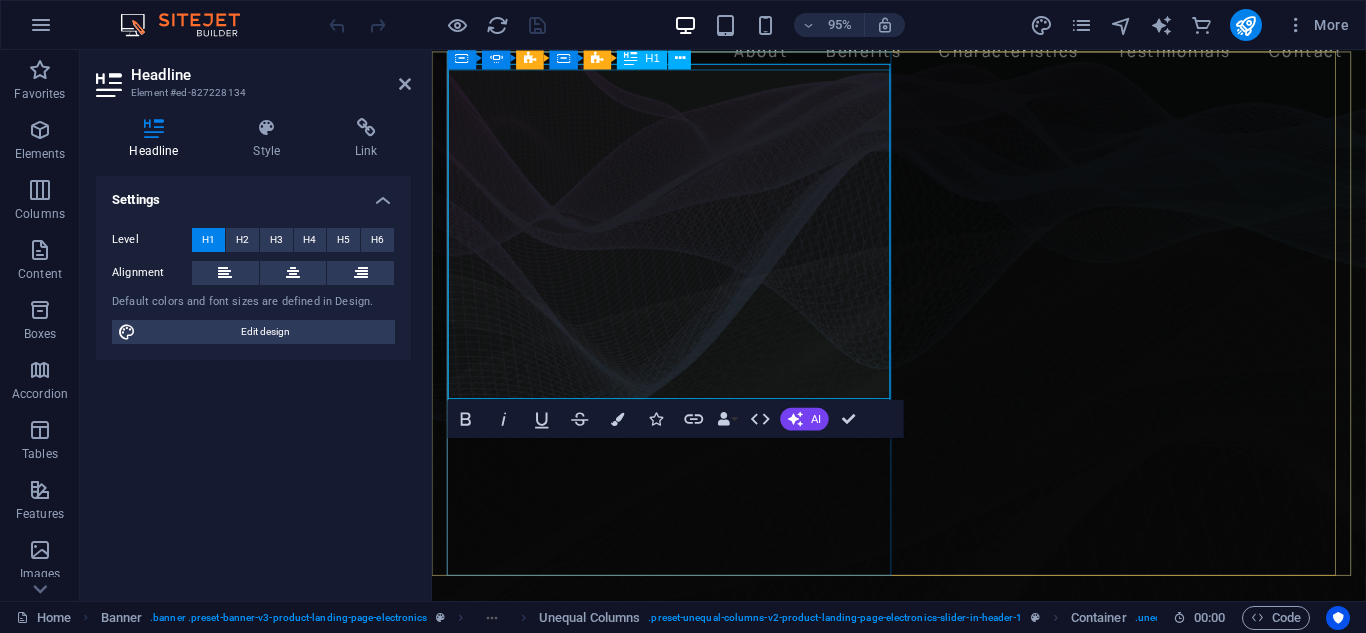 click on "Music is everything  Now  everywhere" at bounding box center (-20, 1160) 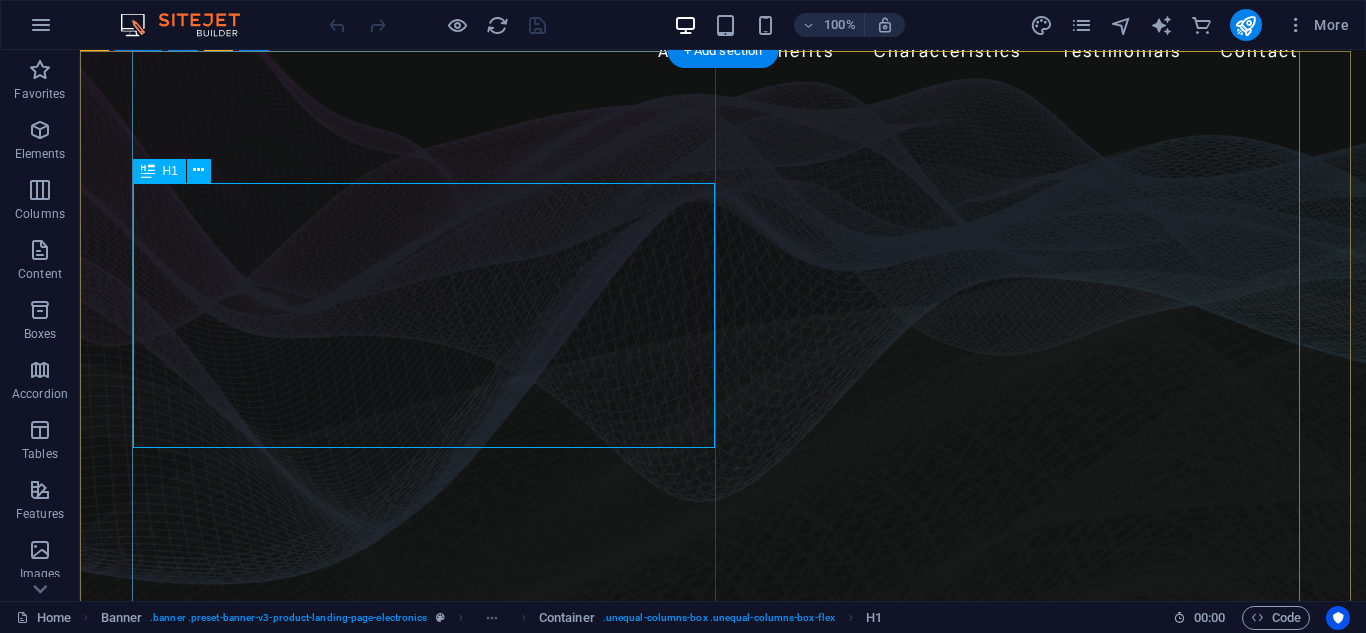 click on "Get lost in the studio sound" at bounding box center [-1613, 2851] 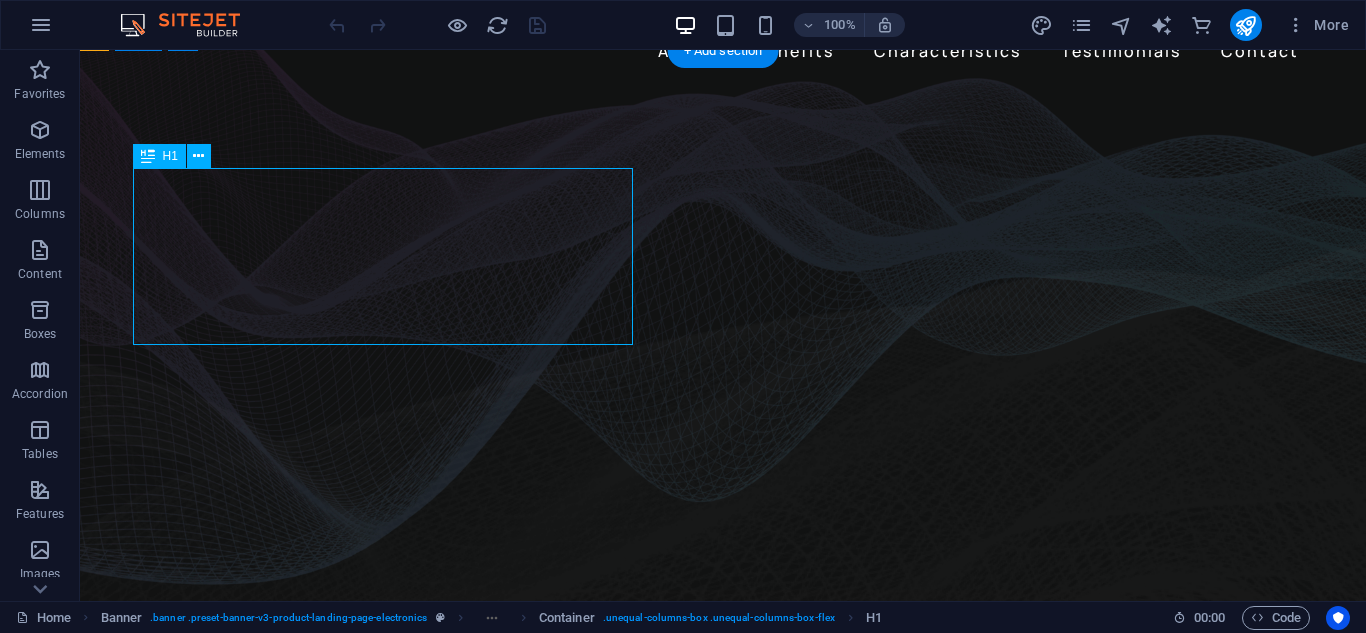 click on "Get lost in the studio sound" at bounding box center (-1613, 2851) 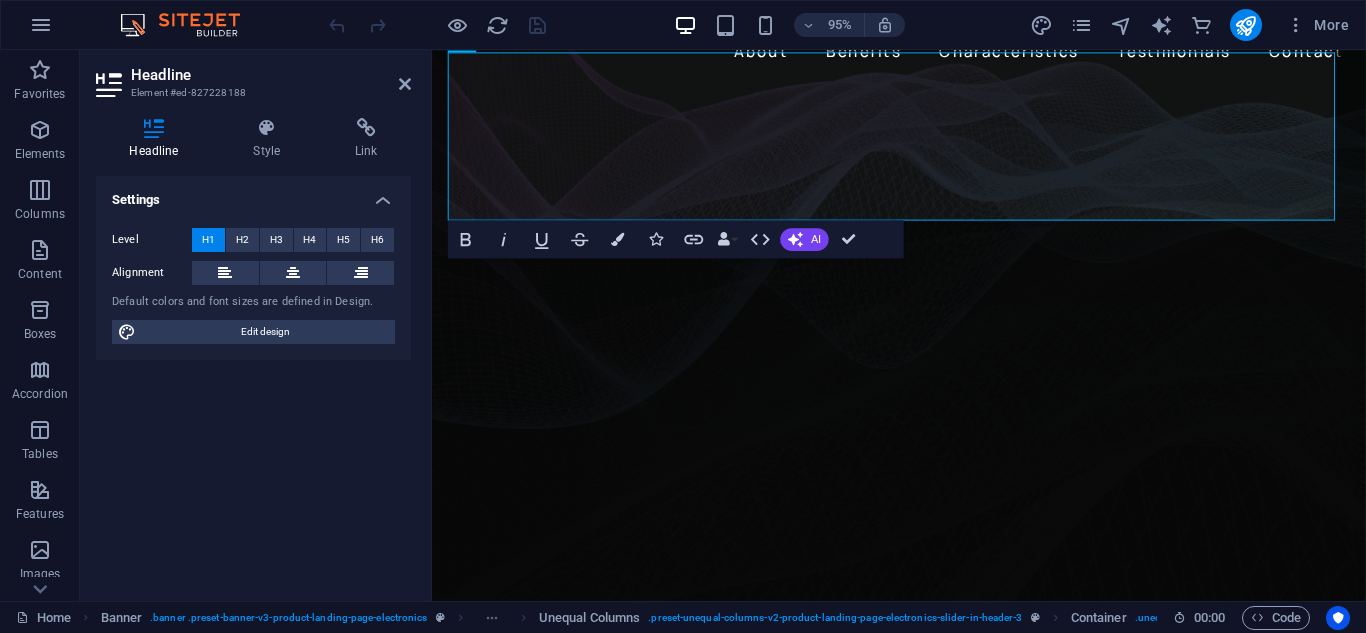scroll, scrollTop: 0, scrollLeft: 7, axis: horizontal 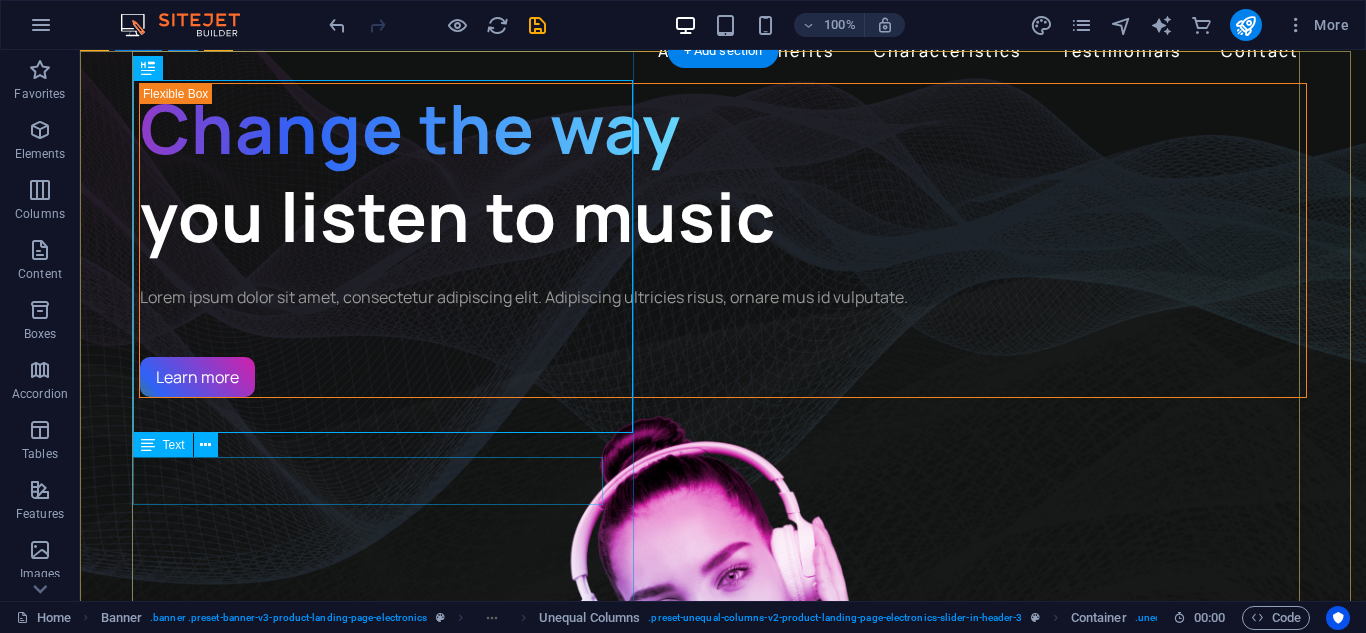 click on "Lorem ipsum dolor sit amet, consectetur adipiscing elit. Adipiscing ultricies risus, ornare mus id vulputate." at bounding box center (-1613, 2976) 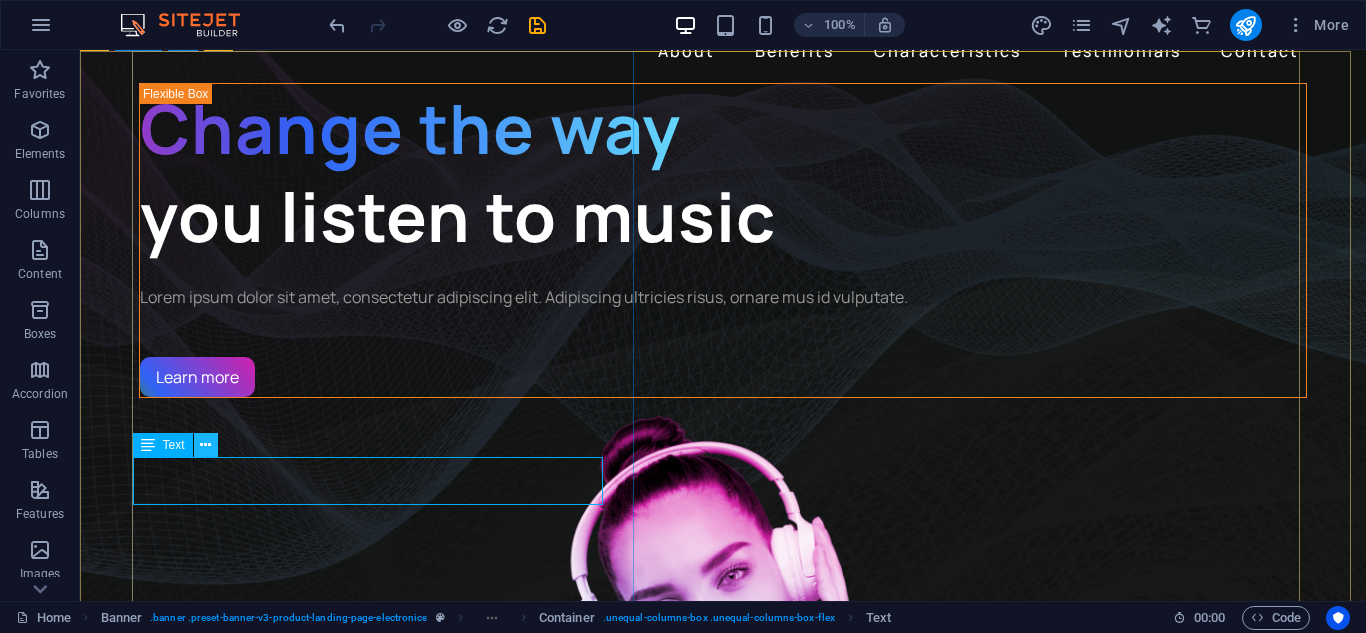 click at bounding box center (205, 445) 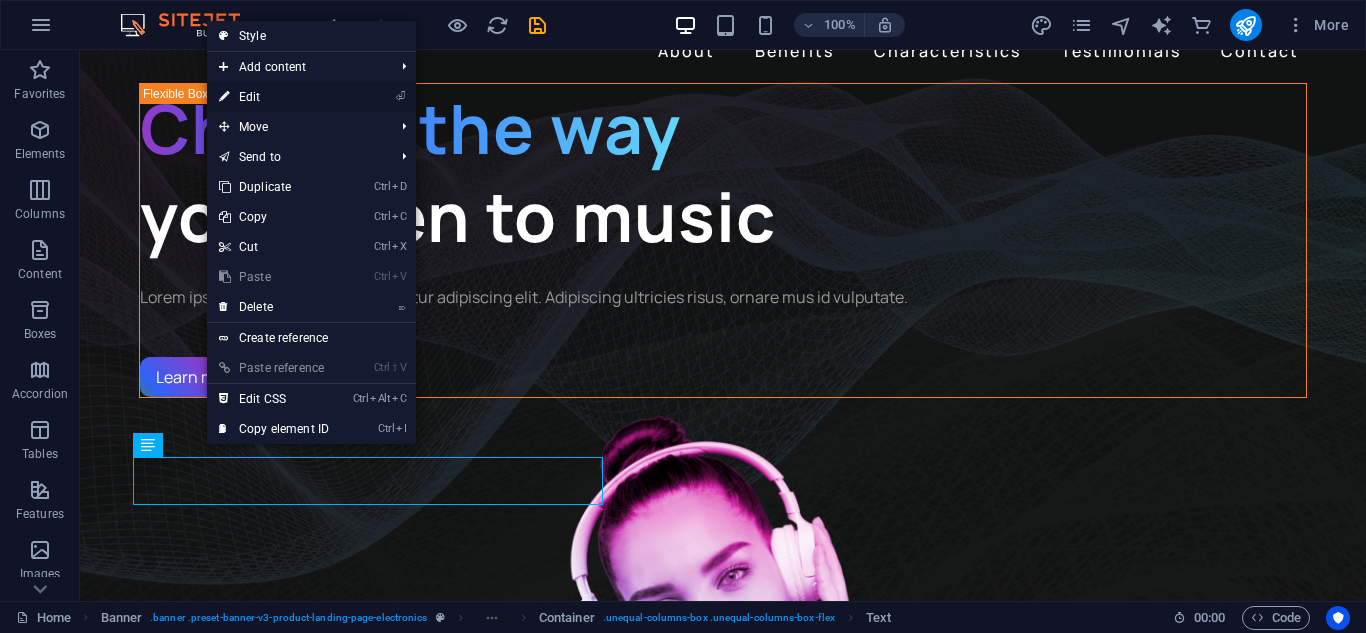 click on "⏎  Edit" at bounding box center [274, 97] 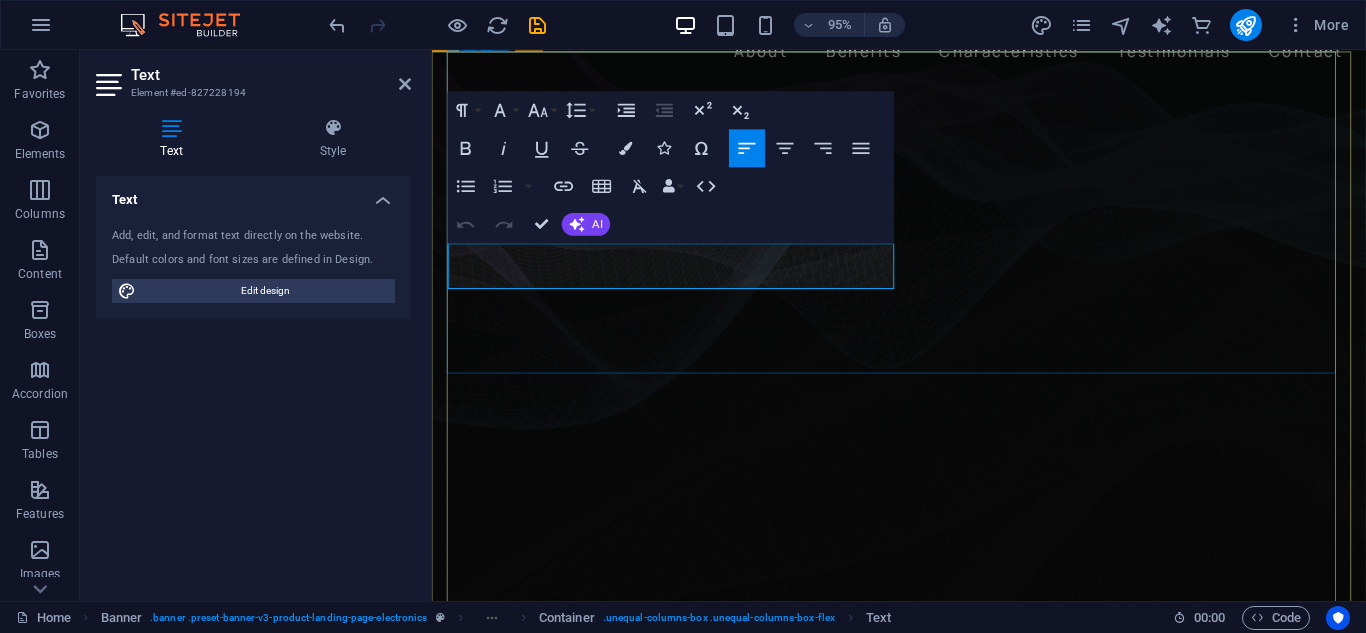 click on "Lorem ipsum dolor sit amet, consectetur adipiscing elit. Adipiscing ultricies risus, ornare mus id vulputate." at bounding box center (-956, 2702) 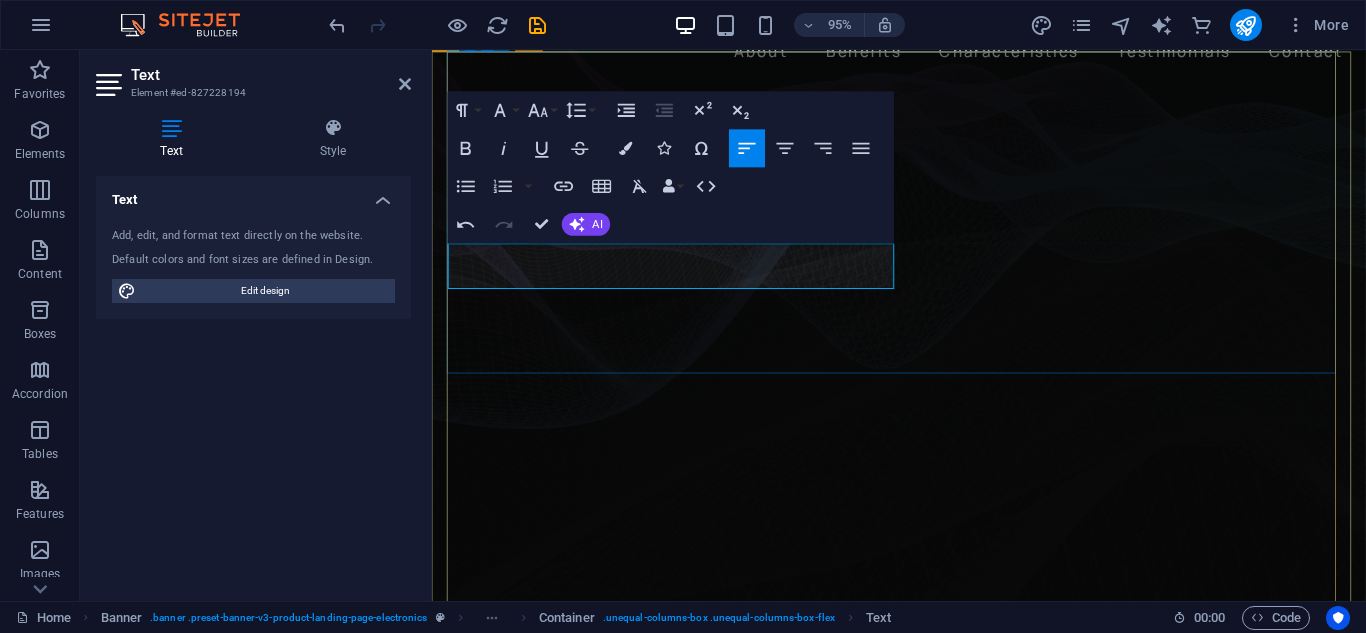 scroll, scrollTop: 1100, scrollLeft: 3, axis: both 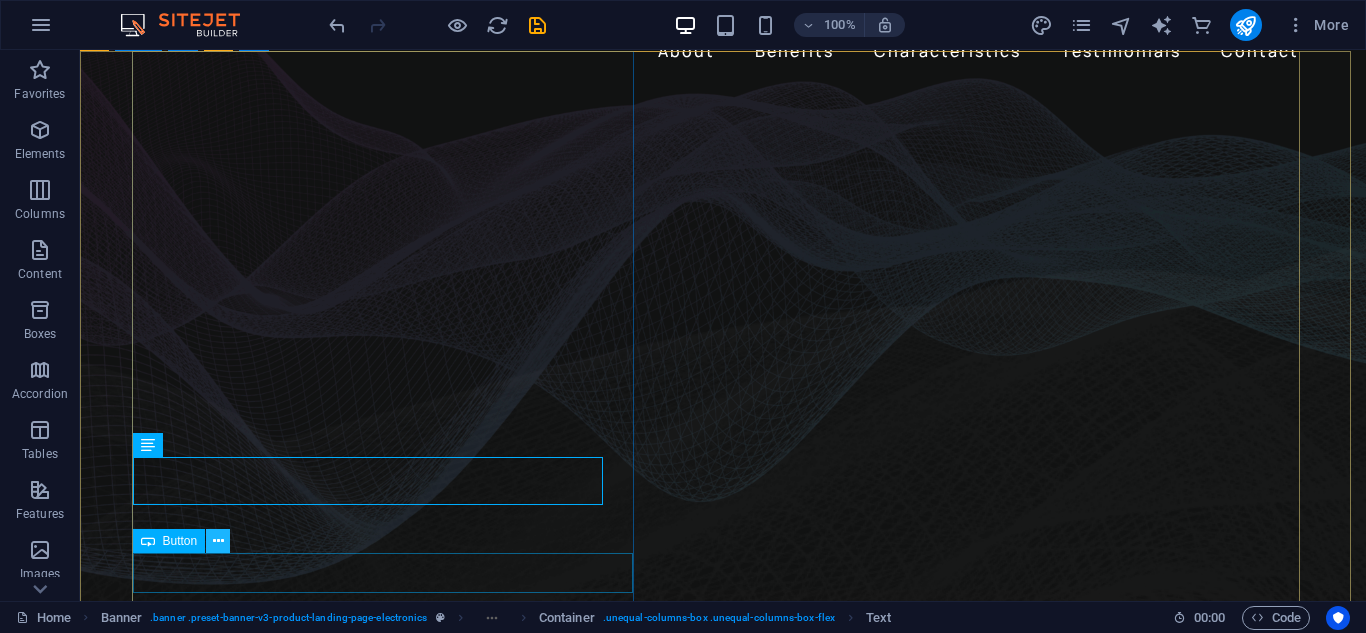 click at bounding box center [218, 541] 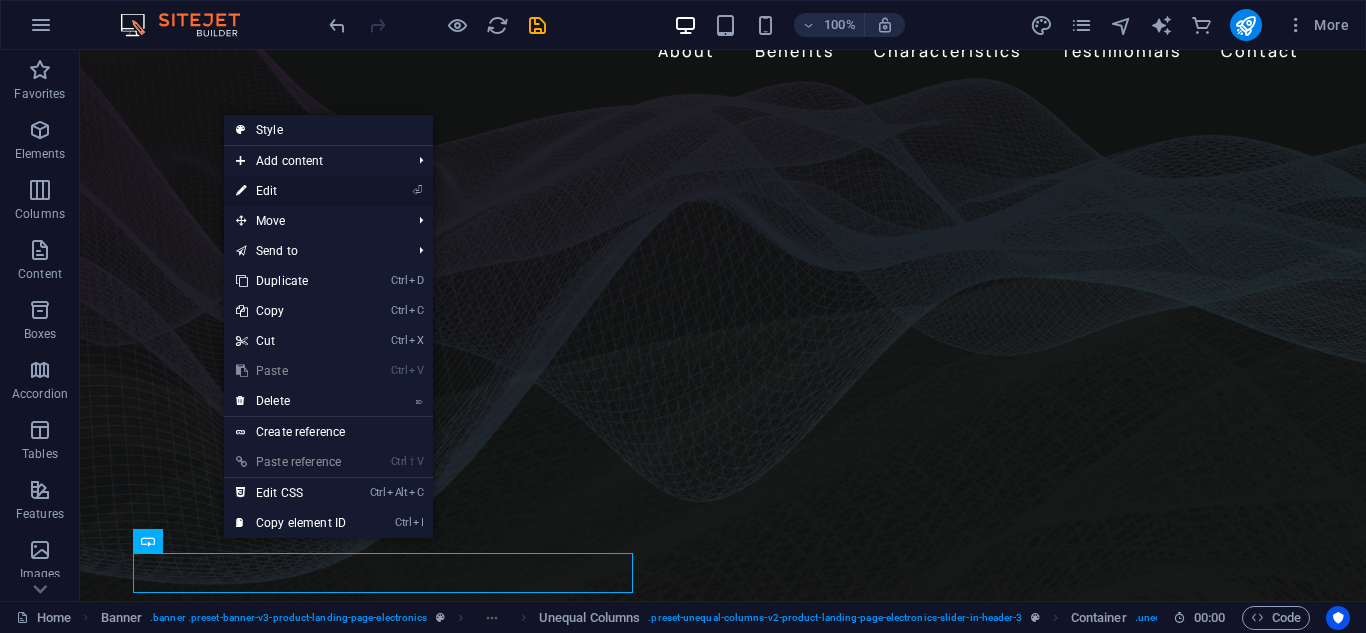 click on "⏎  Edit" at bounding box center (291, 191) 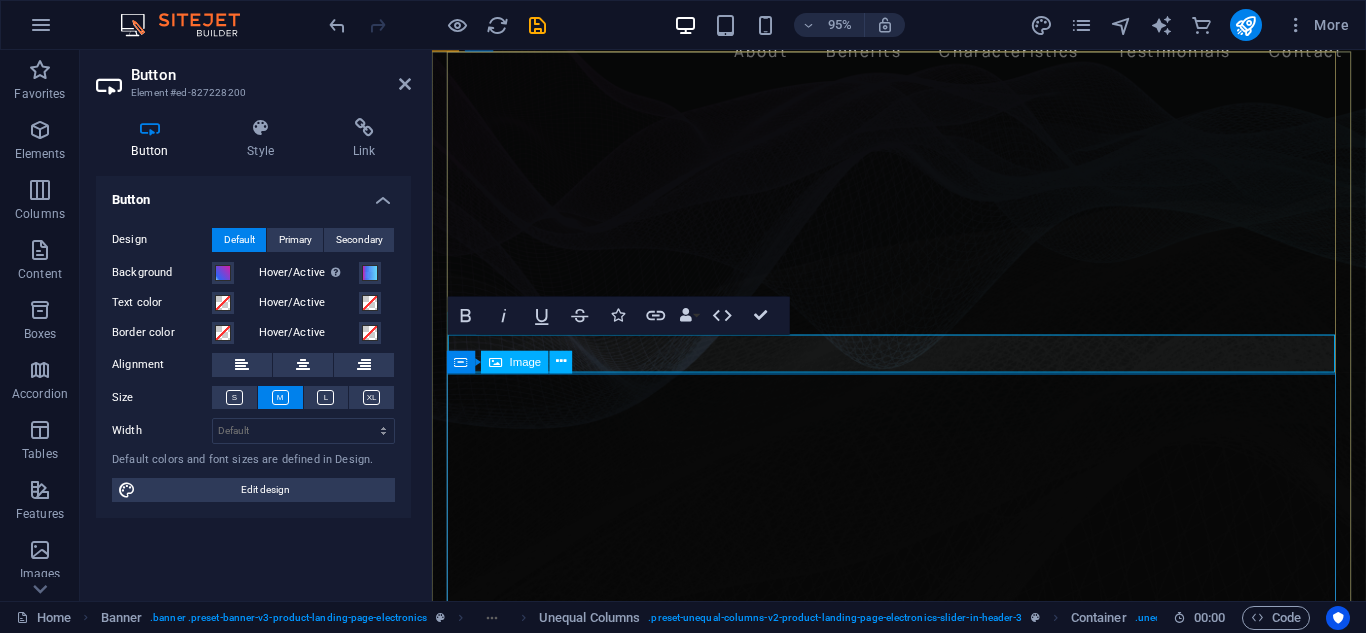 type 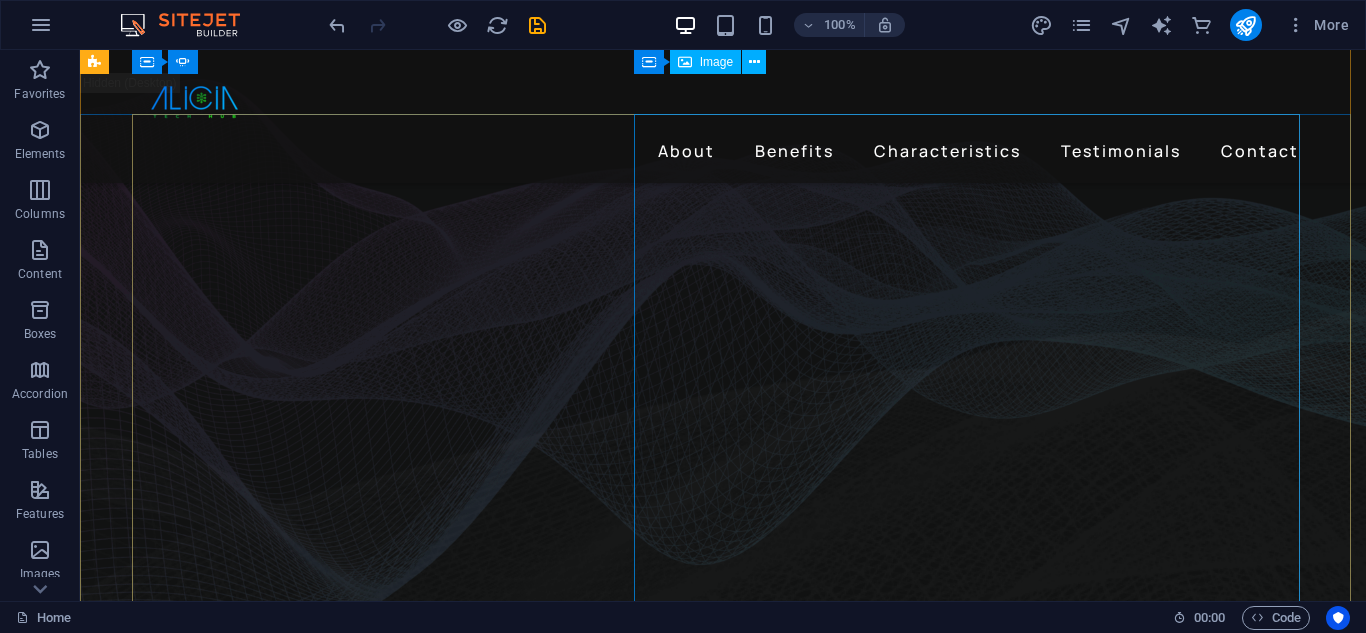 scroll, scrollTop: 0, scrollLeft: 0, axis: both 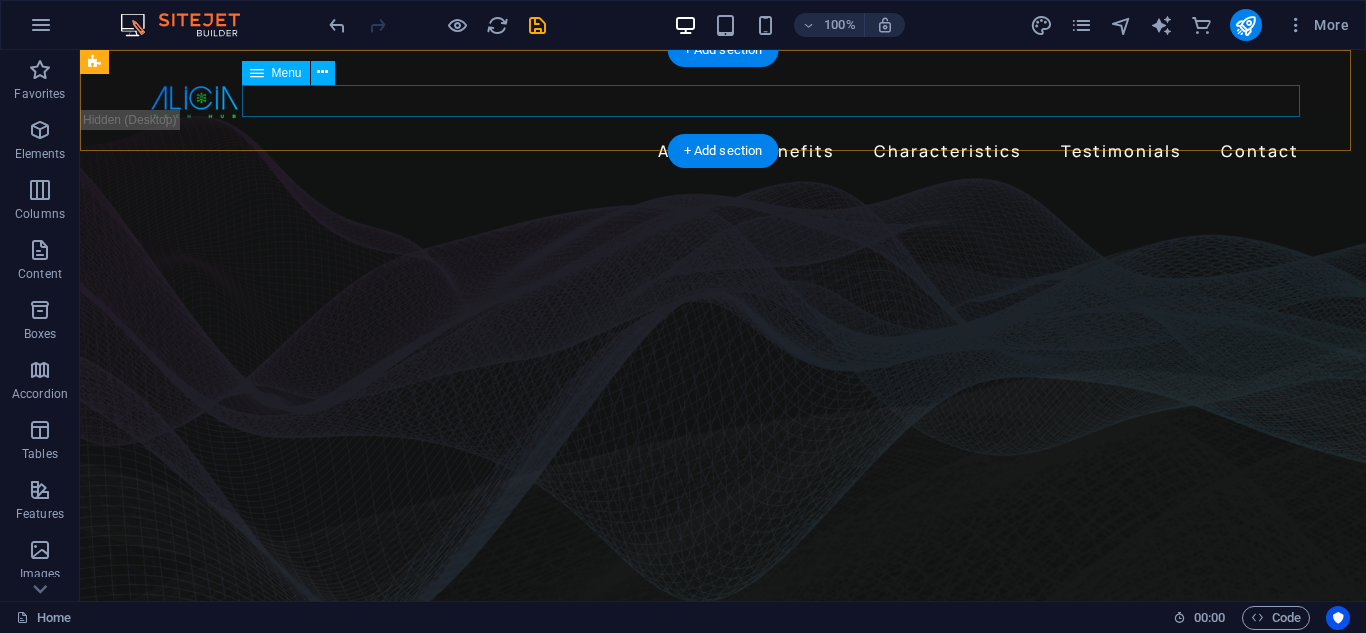 click on "About Benefits Characteristics Testimonials Contact" at bounding box center (723, 151) 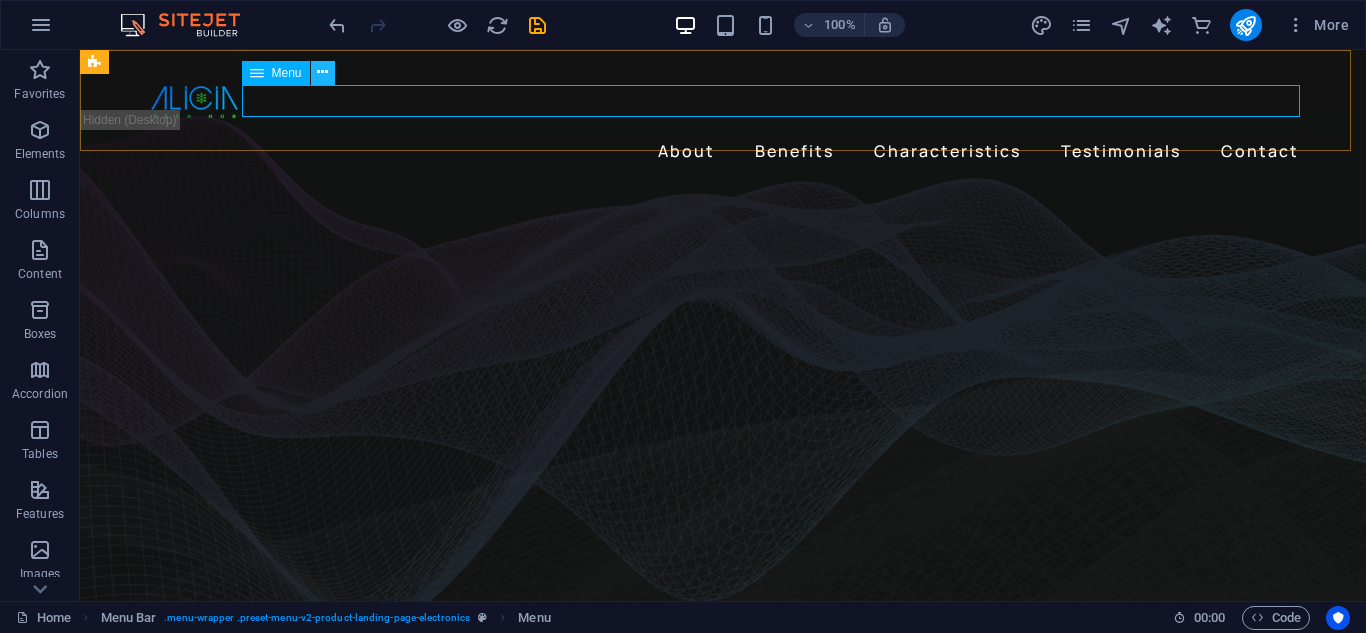 click at bounding box center (322, 72) 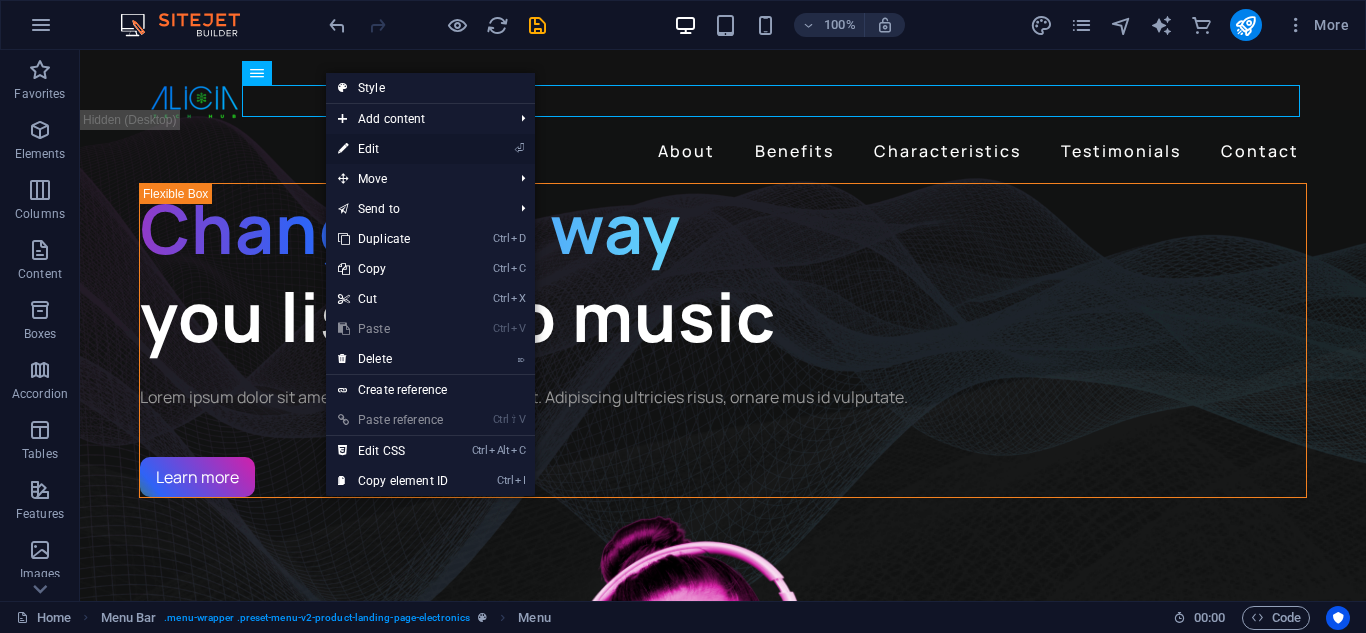 click on "⏎  Edit" at bounding box center [393, 149] 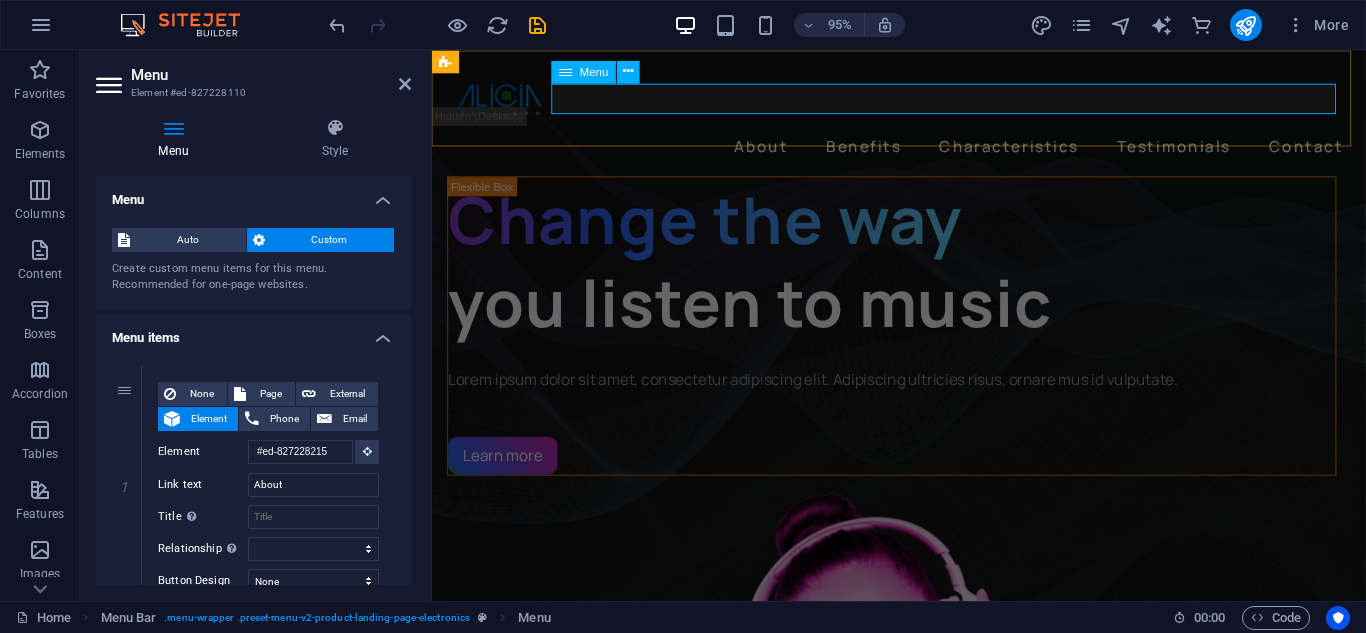 click on "About Benefits Characteristics Testimonials Contact" at bounding box center [923, 151] 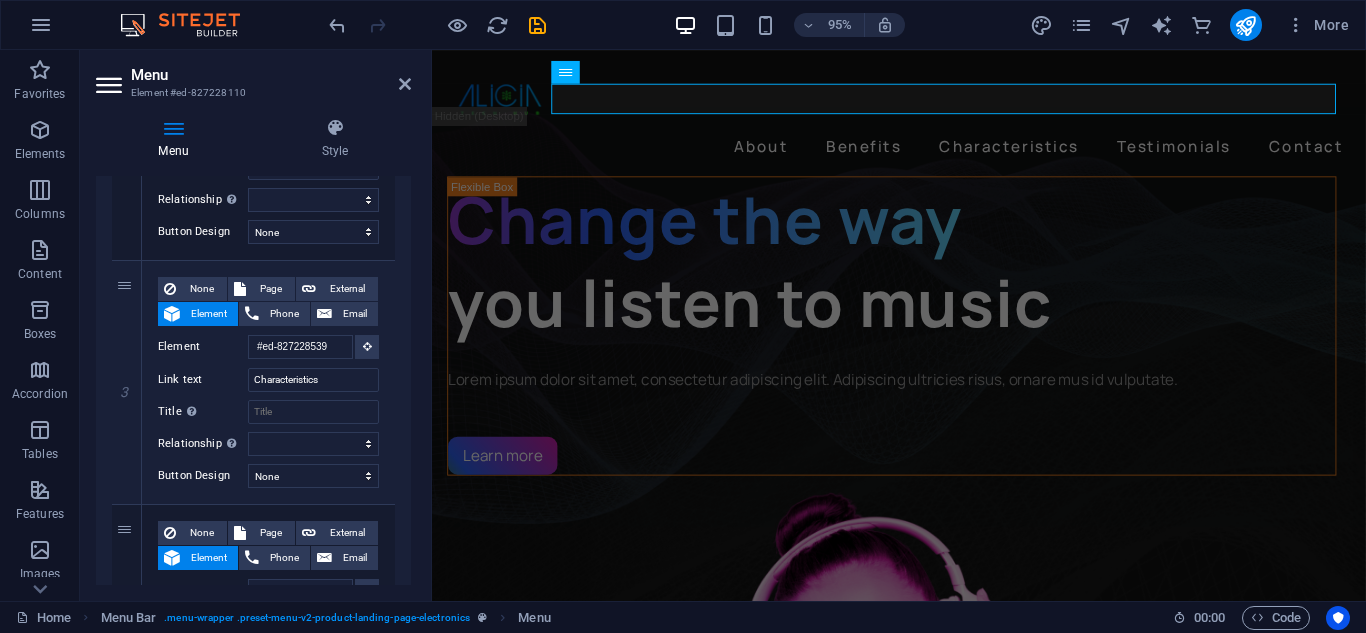 scroll, scrollTop: 600, scrollLeft: 0, axis: vertical 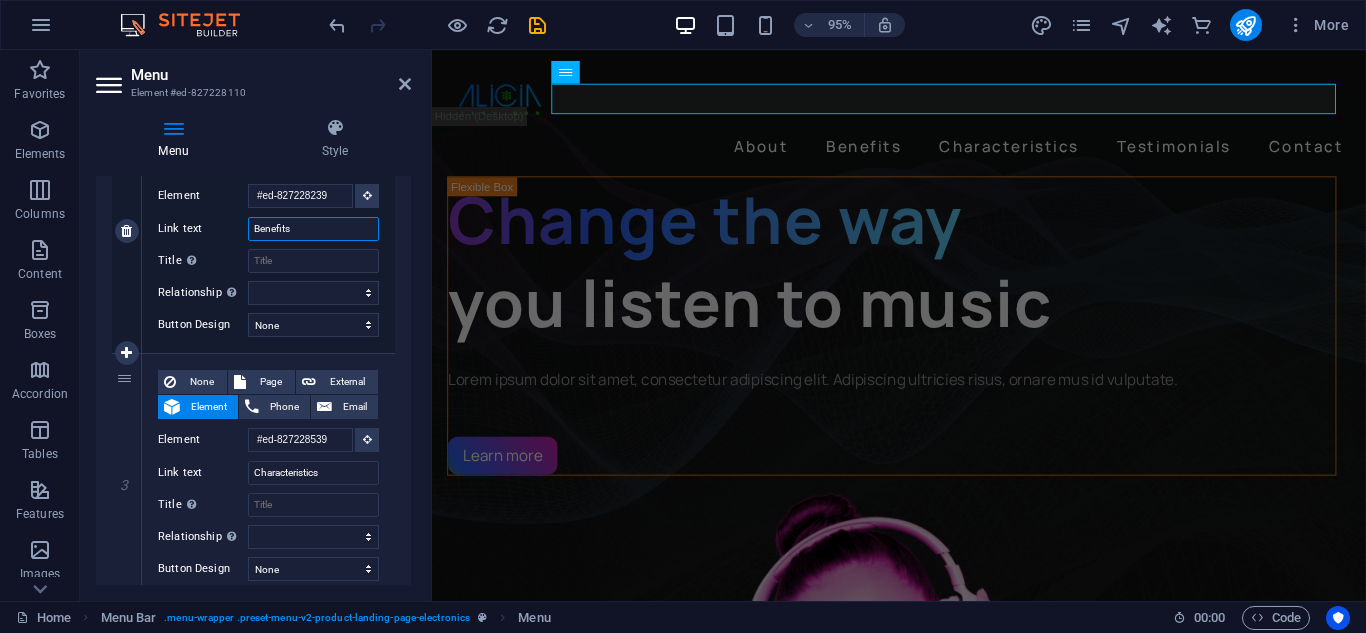 drag, startPoint x: 304, startPoint y: 225, endPoint x: 250, endPoint y: 225, distance: 54 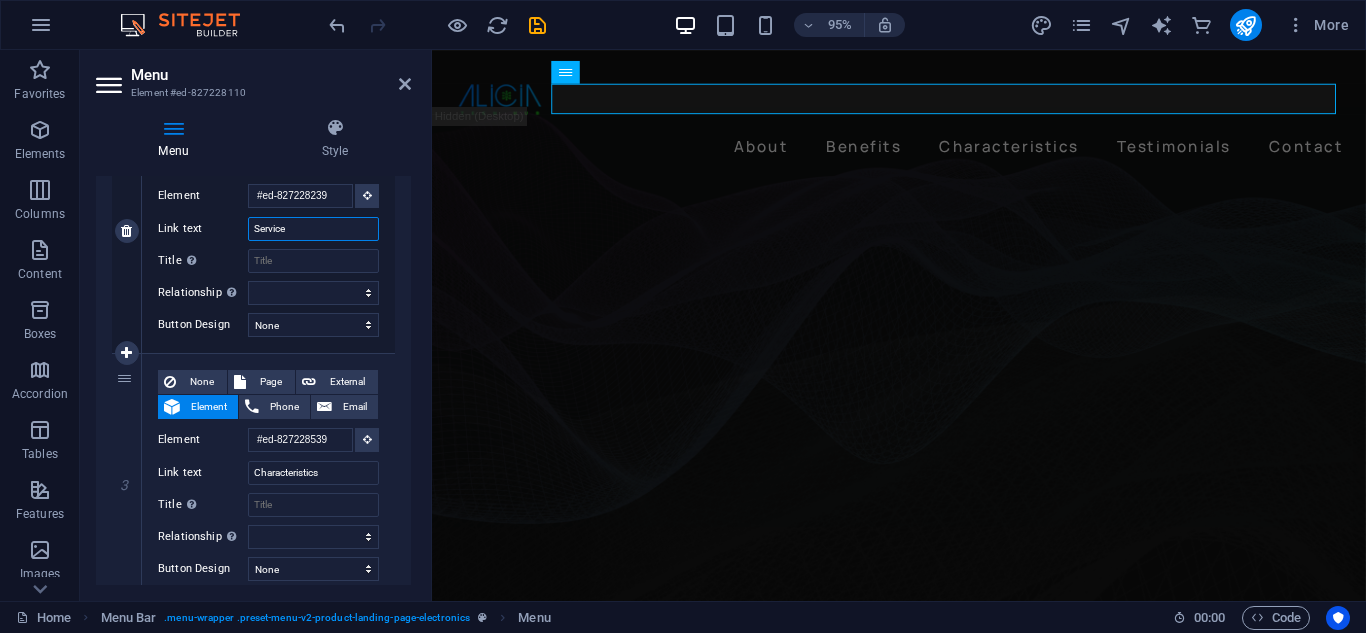 type on "Services" 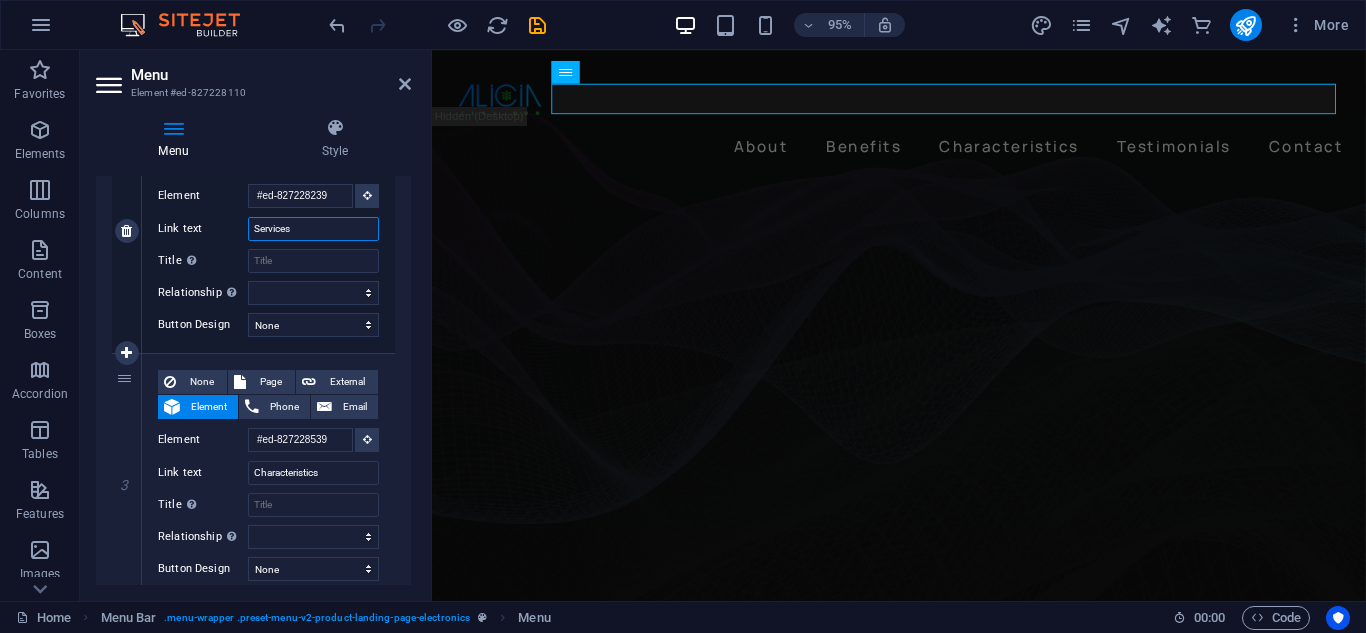 select 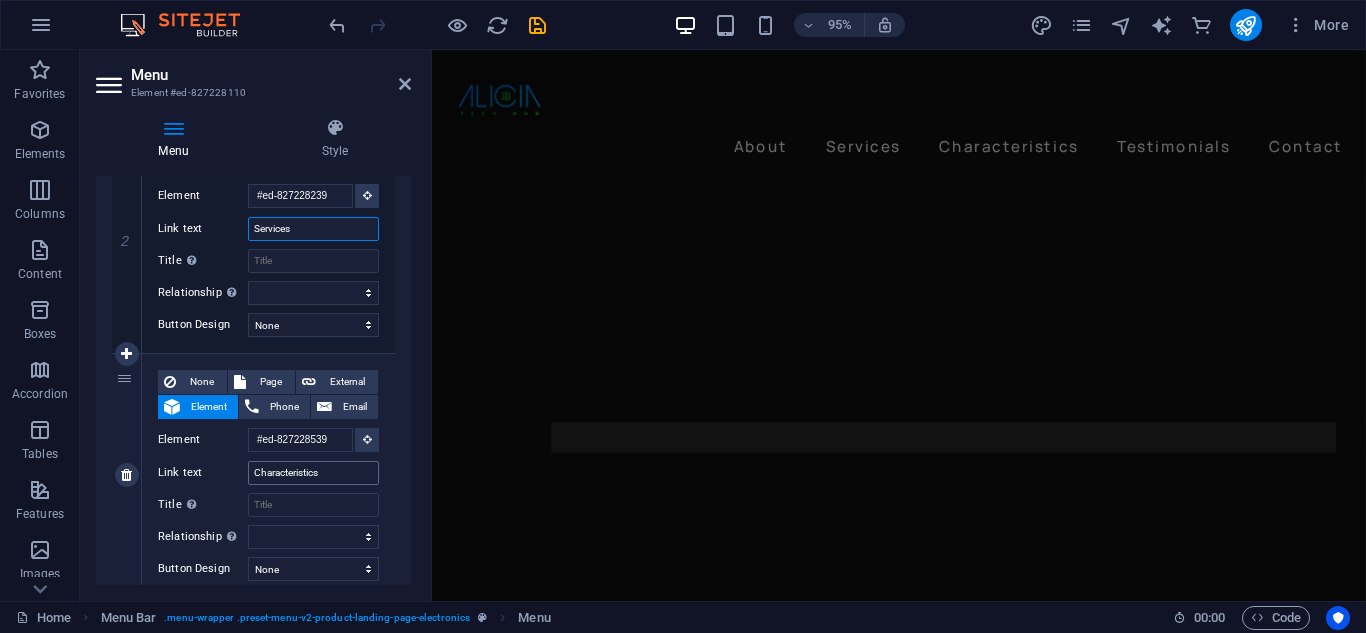 scroll, scrollTop: 0, scrollLeft: 0, axis: both 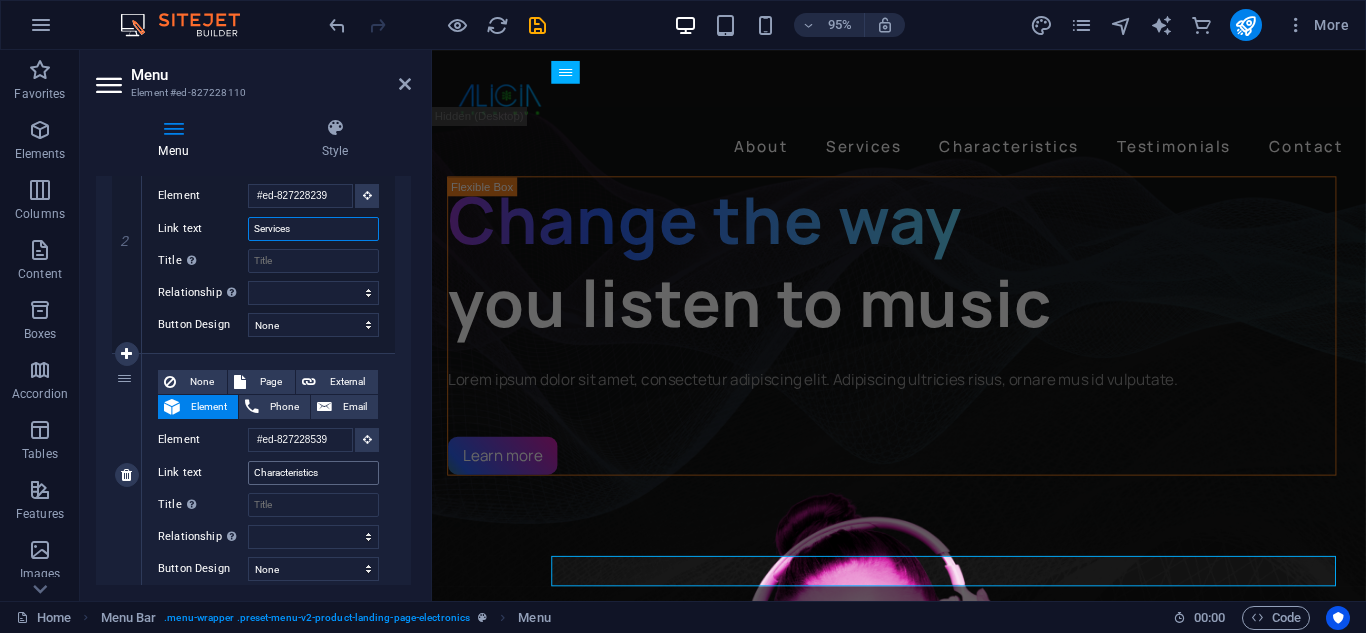 type on "Services" 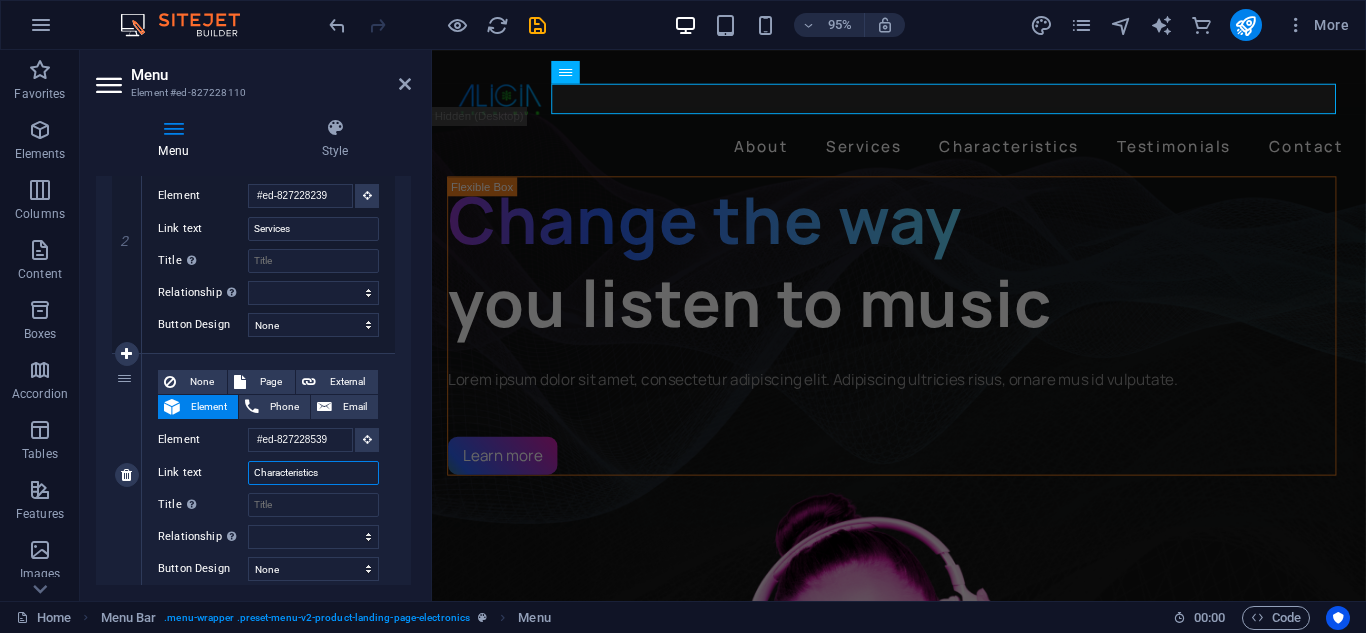 drag, startPoint x: 335, startPoint y: 472, endPoint x: 247, endPoint y: 472, distance: 88 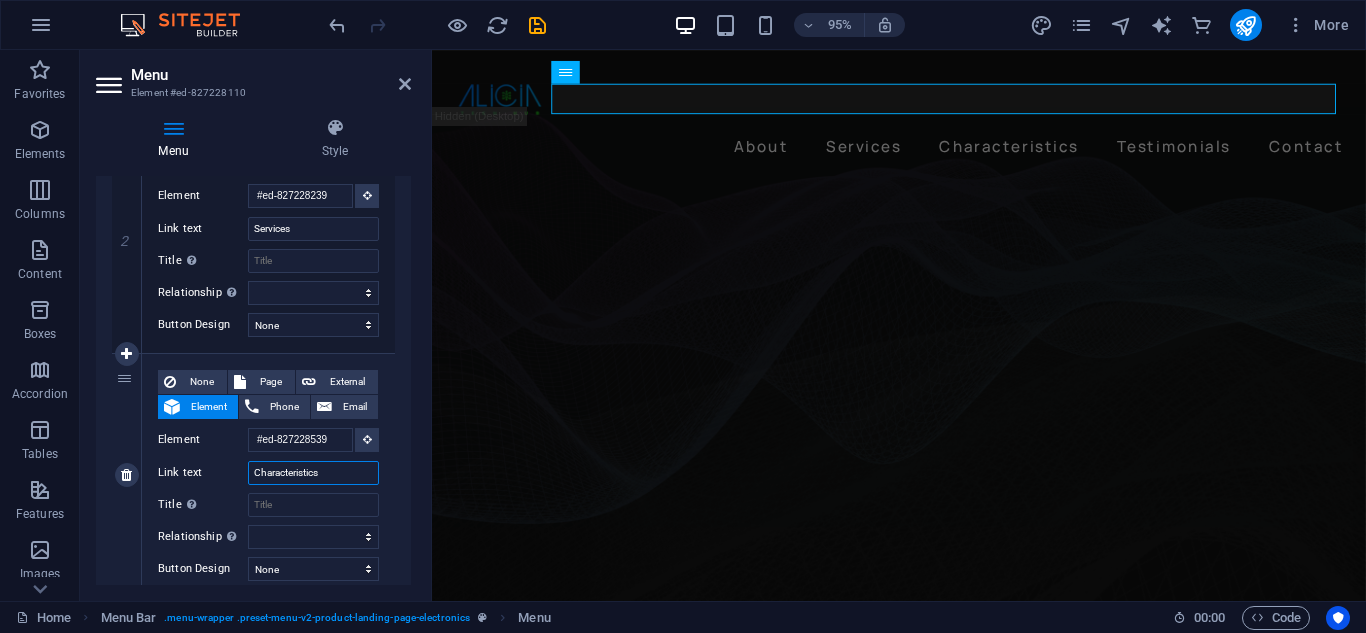 type on "A" 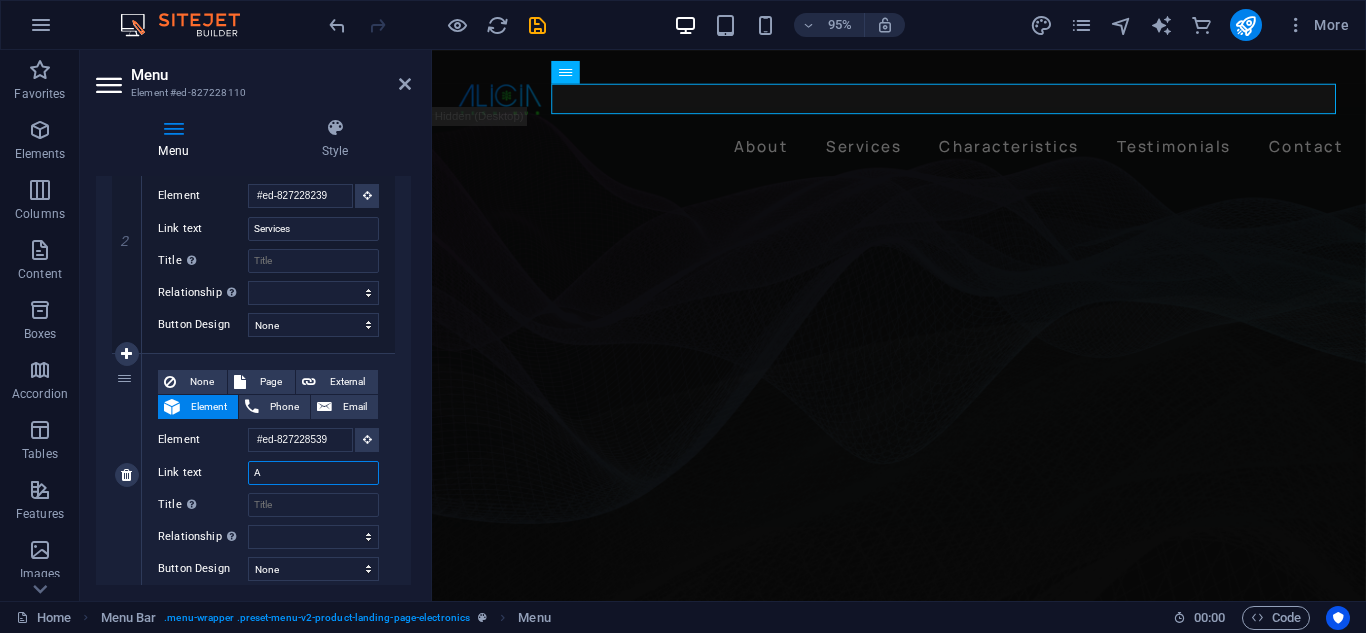 select 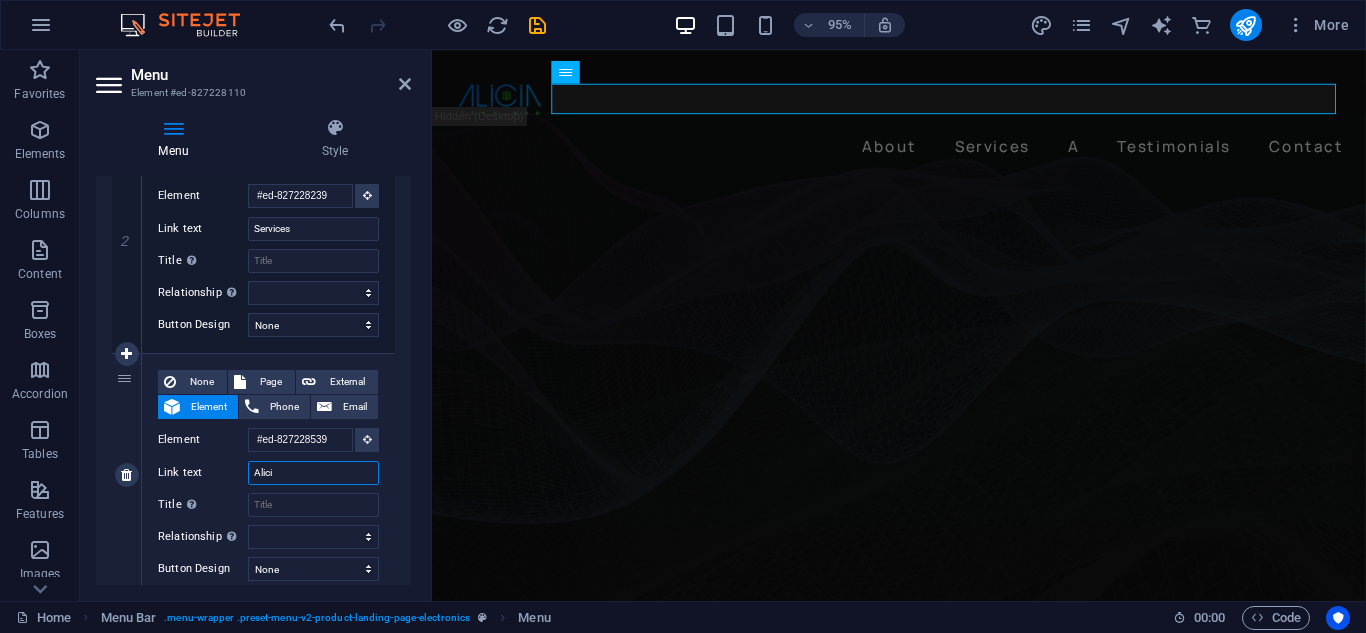 type on "Alicia" 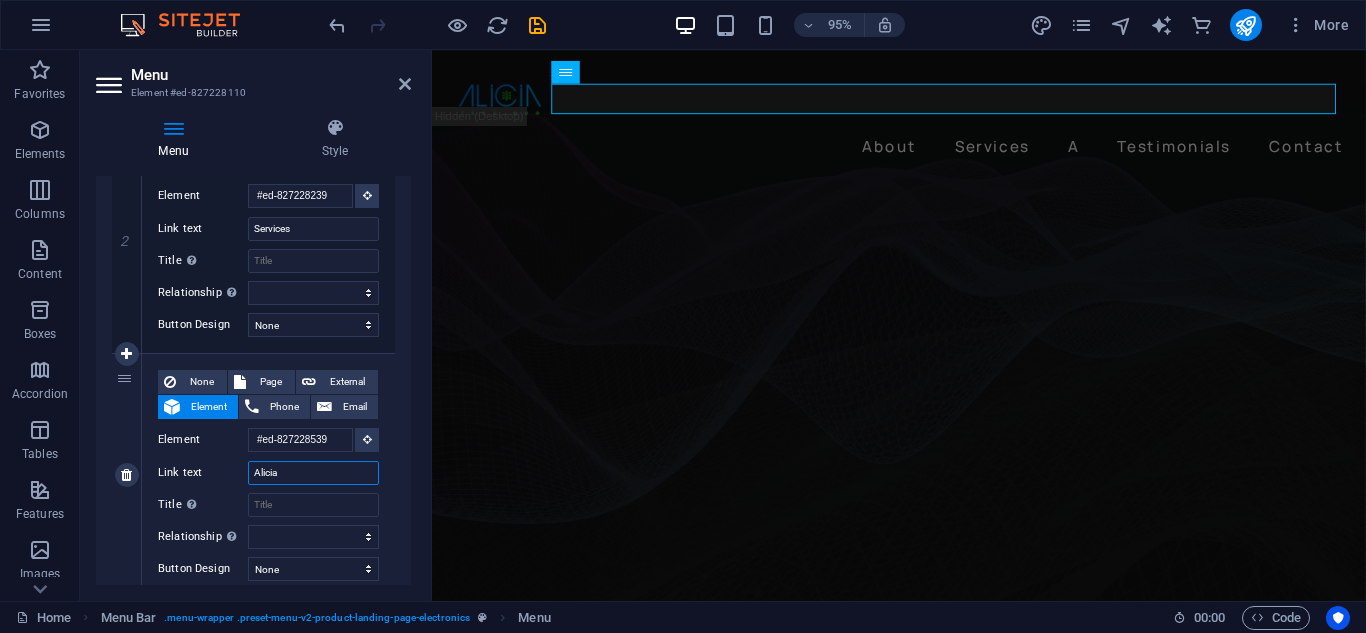 select 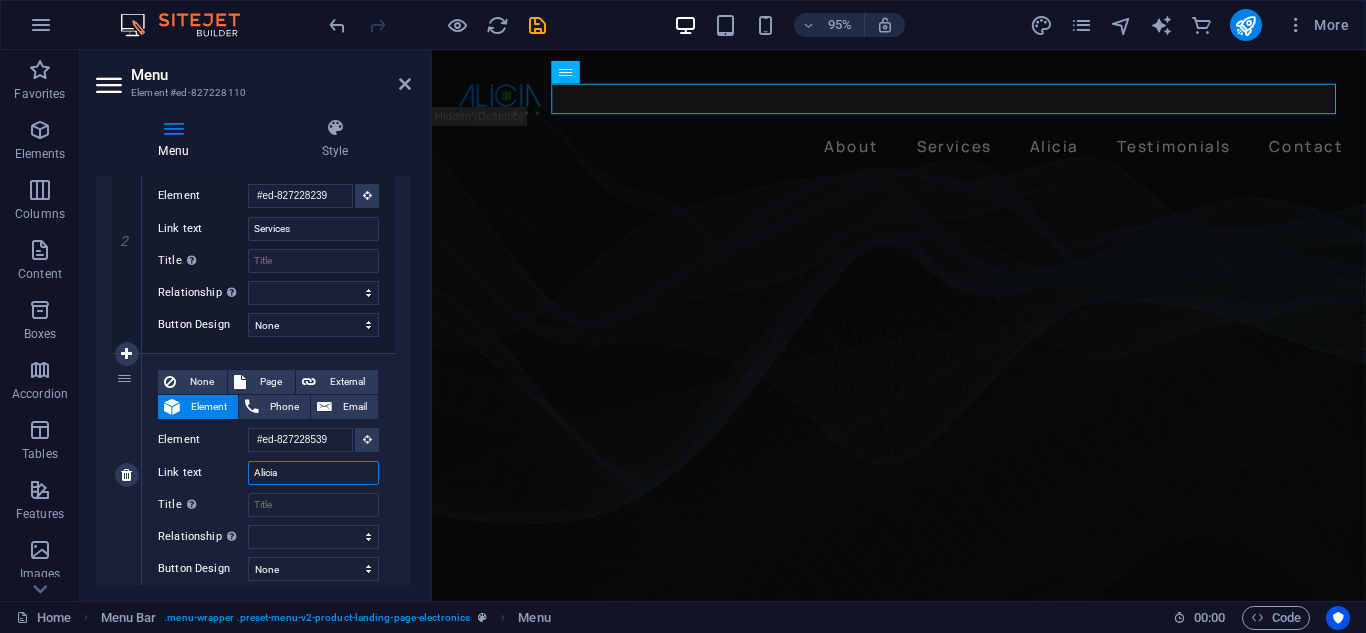 type on "Alicia" 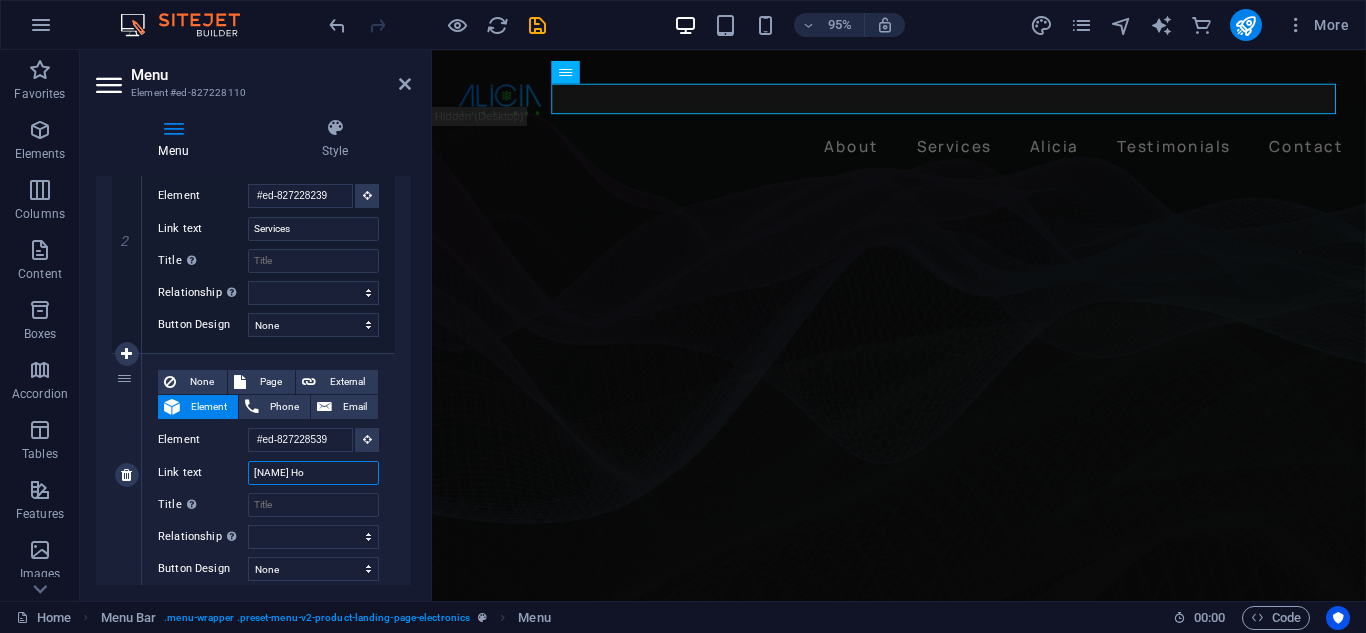 type on "Alicia Hot" 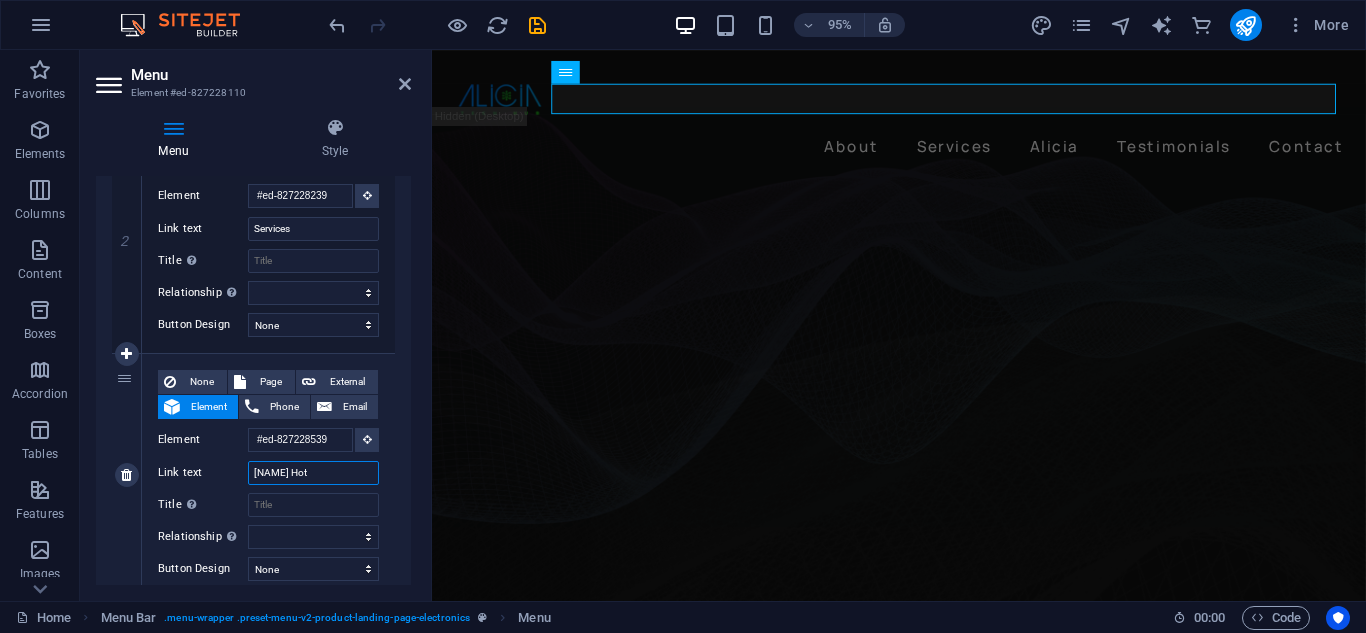 select 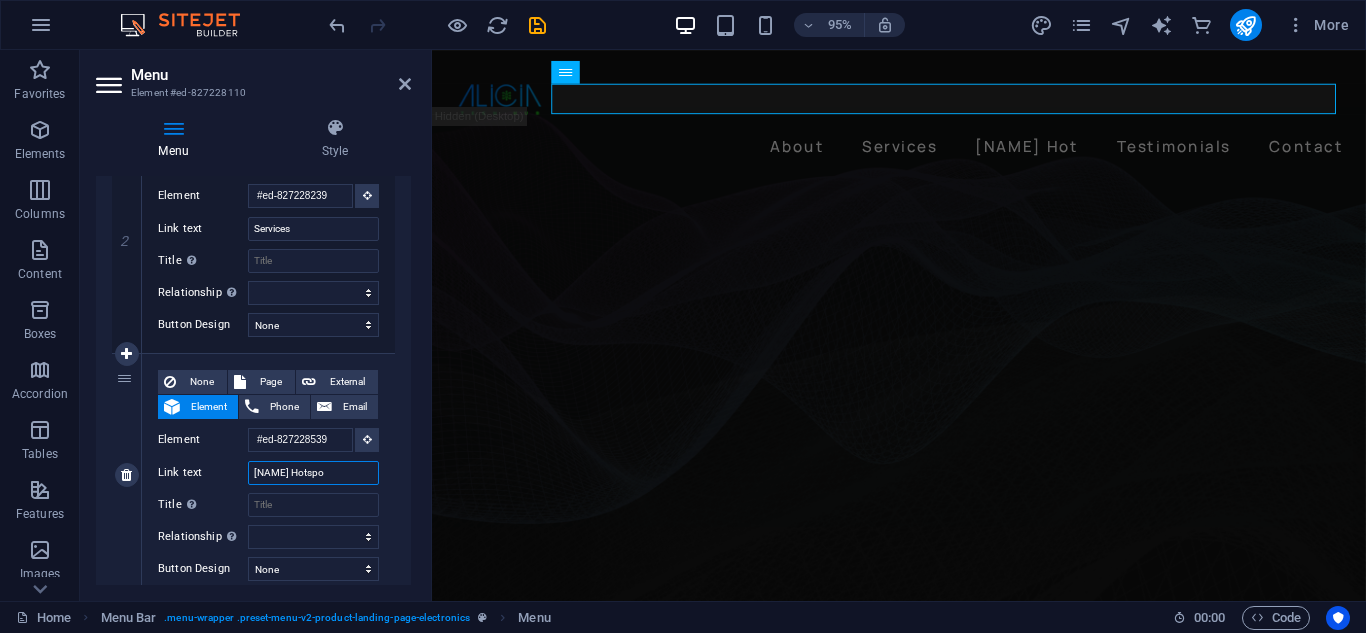 type on "Alicia Hotspot" 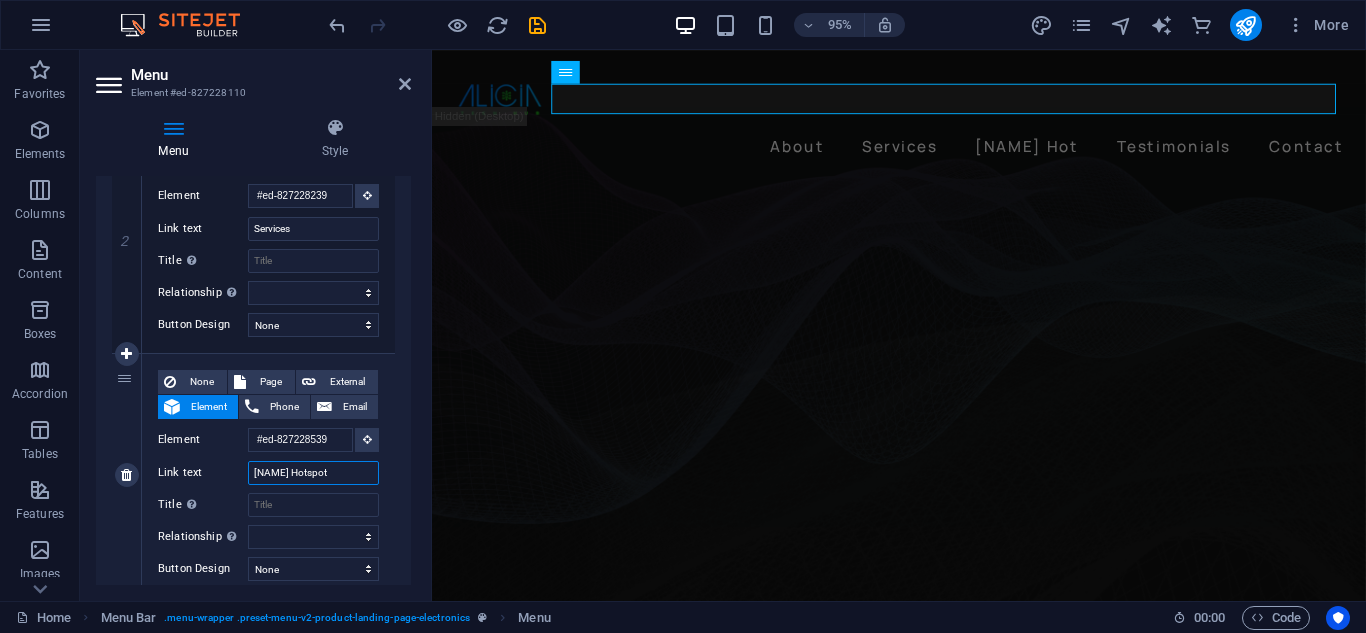 select 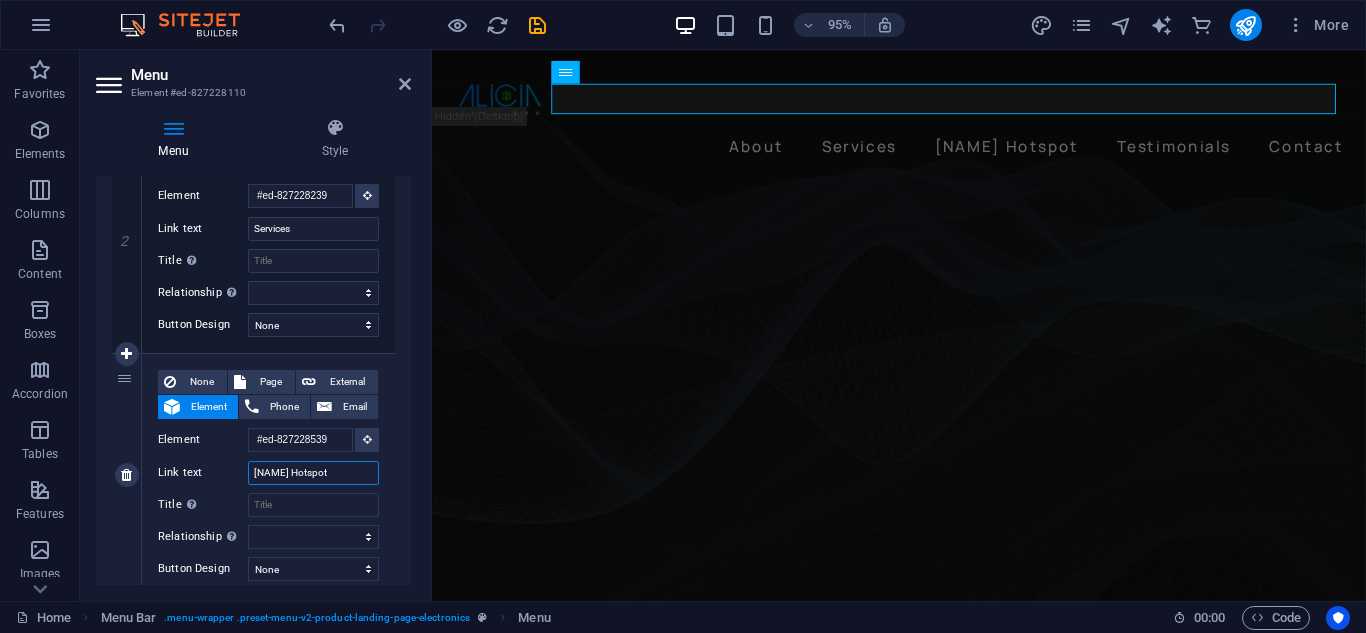 type on "Alicia Hotspots" 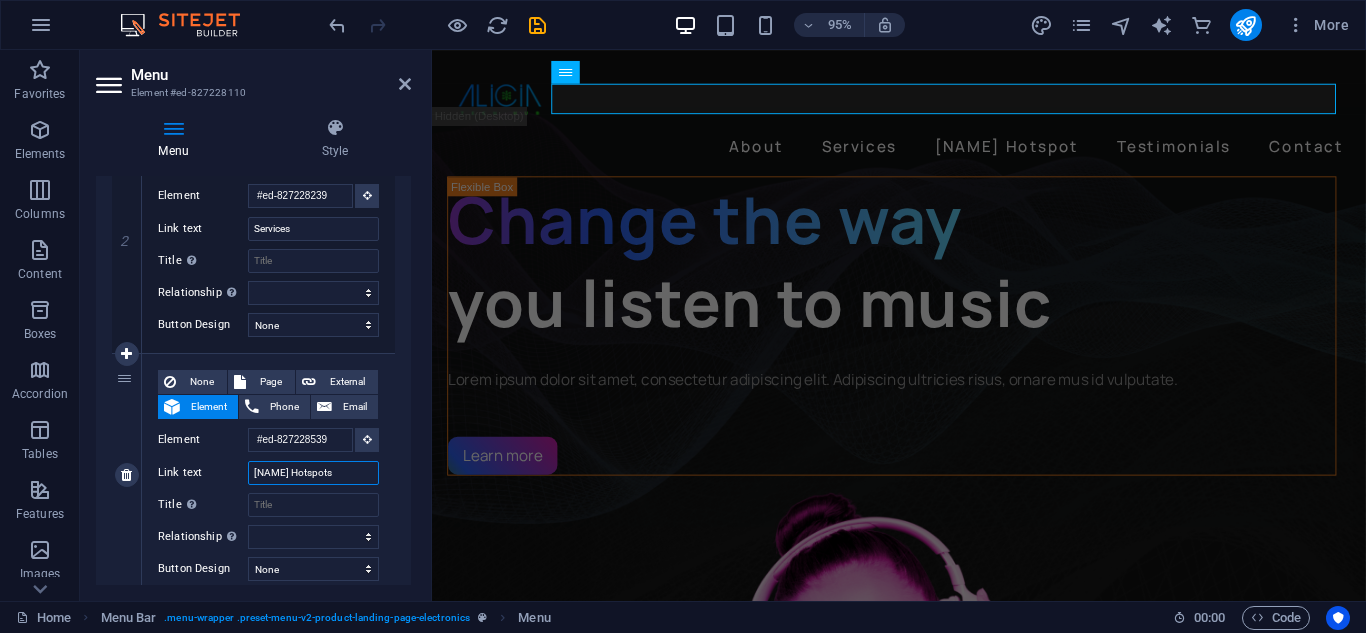 select 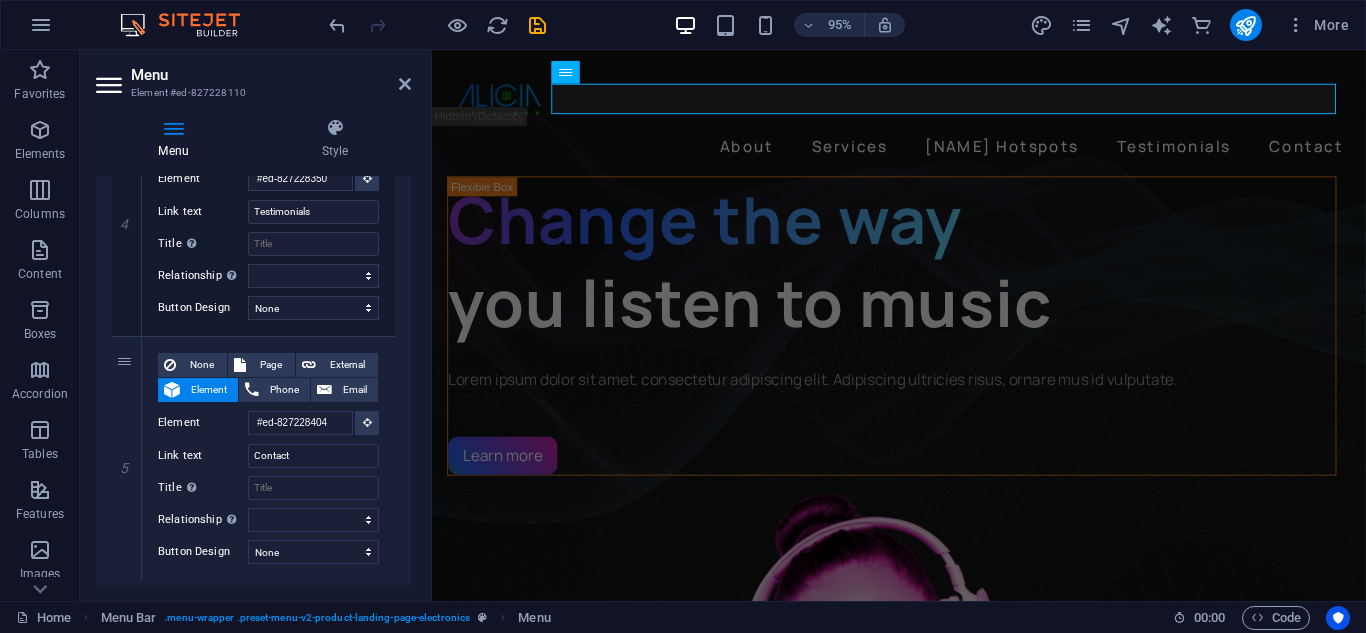 scroll, scrollTop: 1056, scrollLeft: 0, axis: vertical 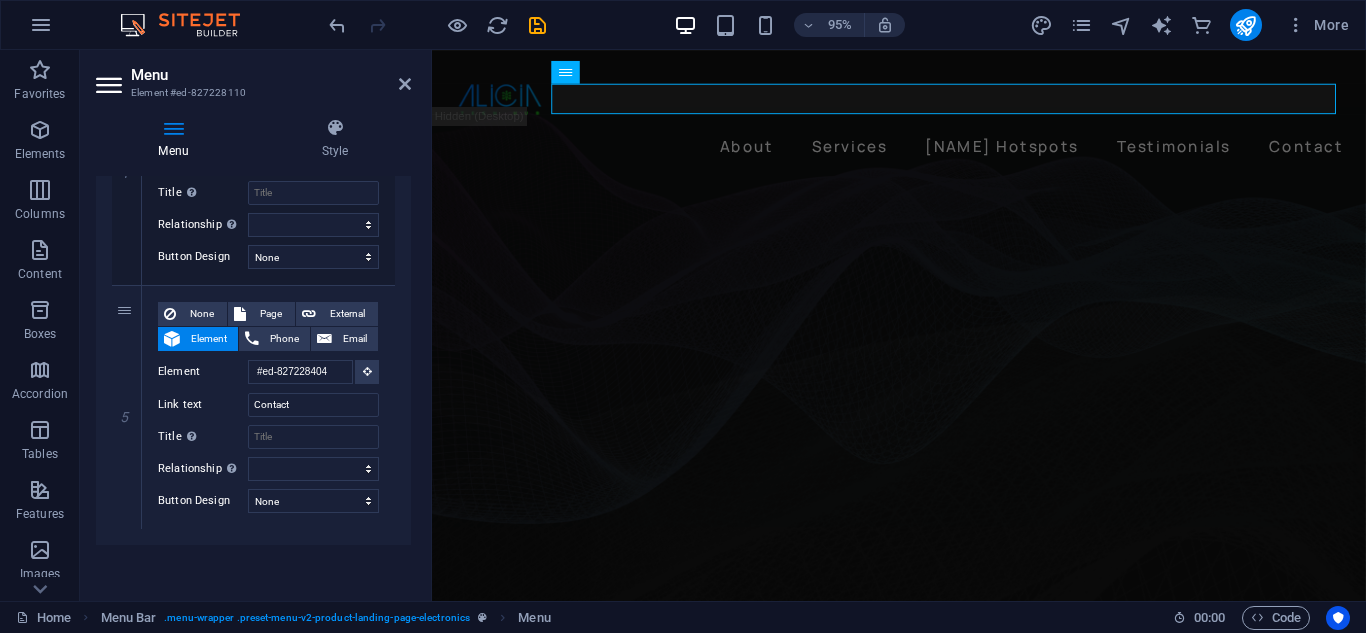 type on "Alicia Hotspots" 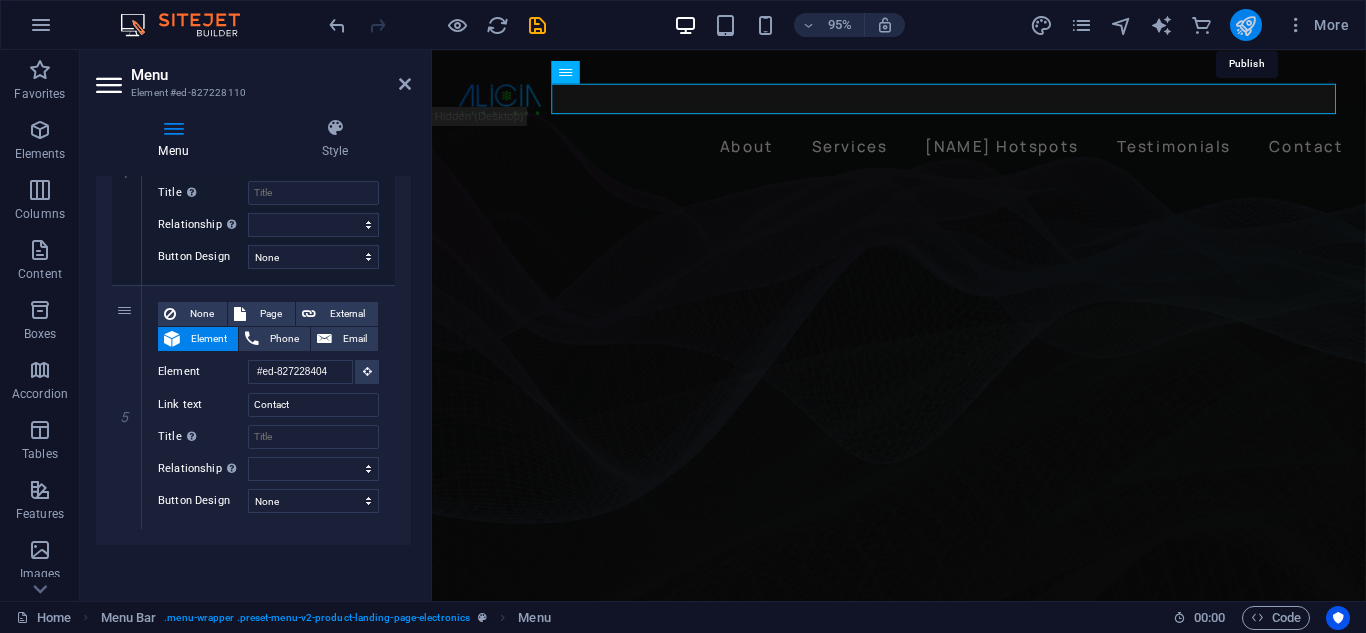 click at bounding box center [1245, 25] 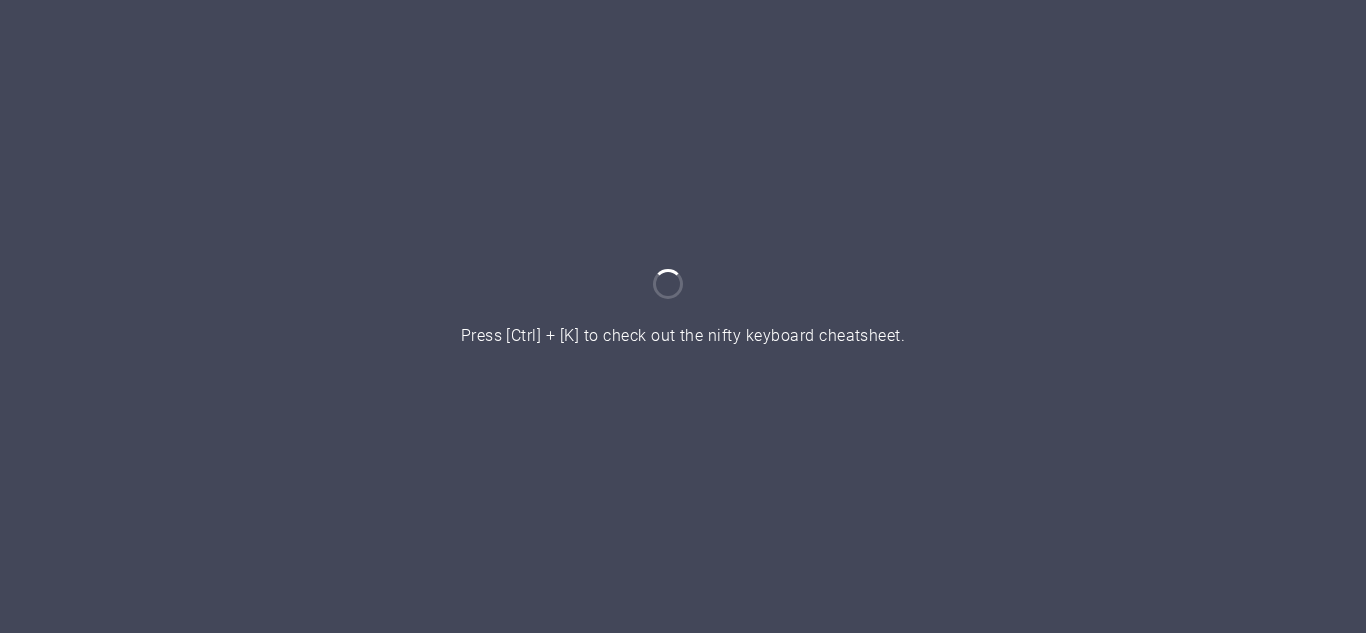 scroll, scrollTop: 0, scrollLeft: 0, axis: both 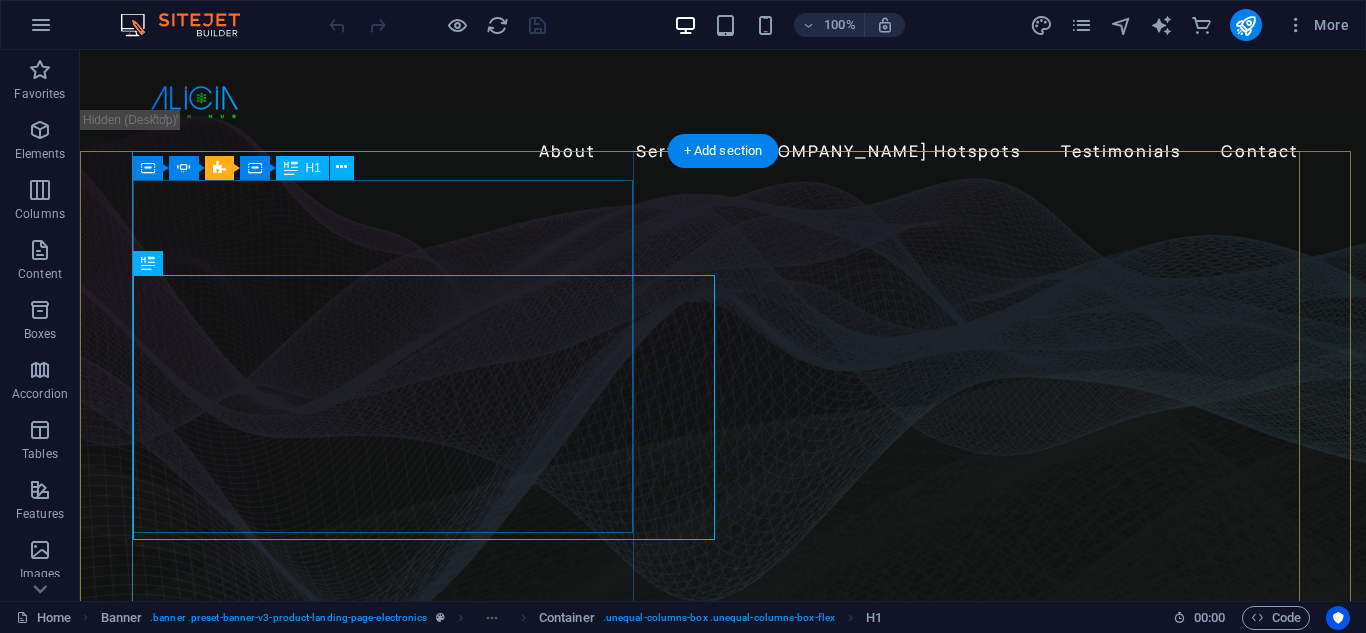 click on "Empowering Communities Through Technology" at bounding box center (-1613, 2951) 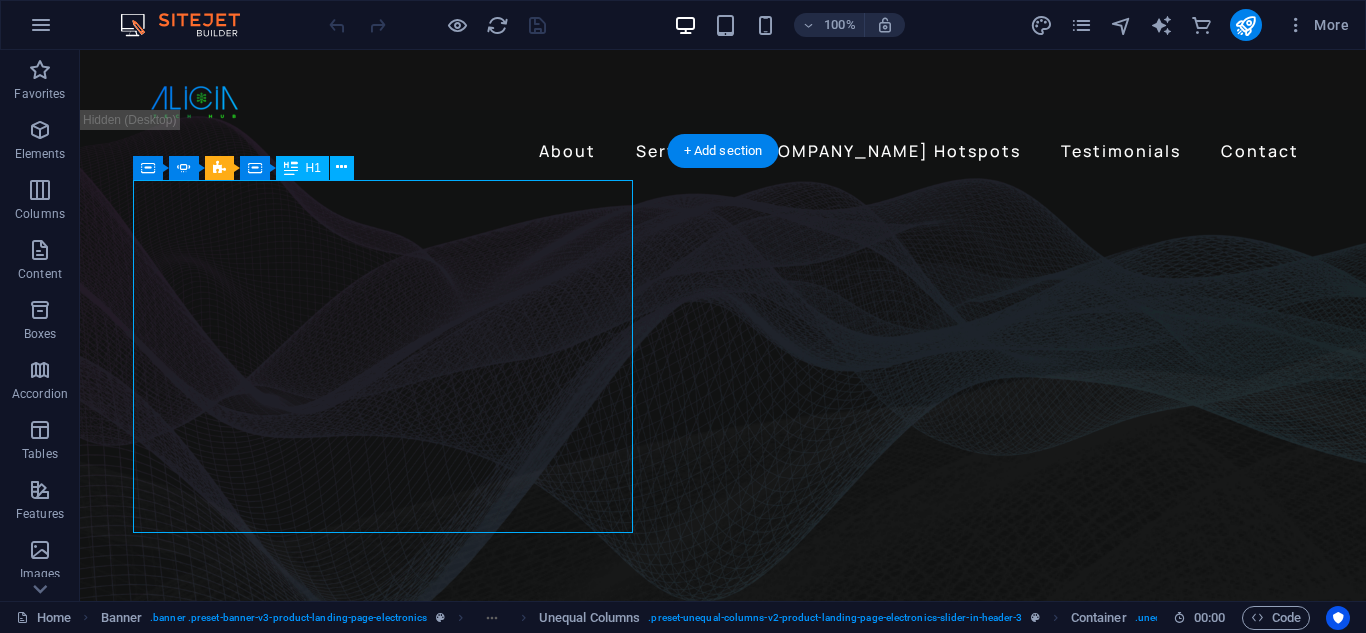 click on "Empowering Communities Through Technology" at bounding box center (-1613, 2951) 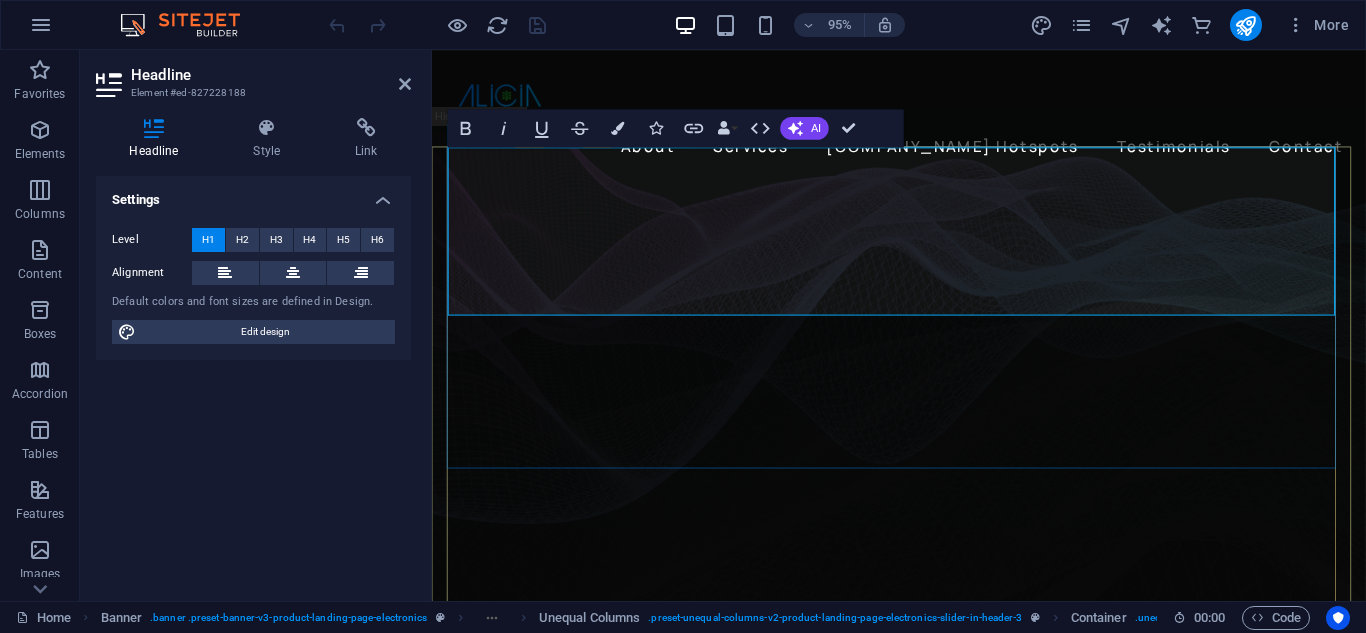 scroll, scrollTop: 0, scrollLeft: 7, axis: horizontal 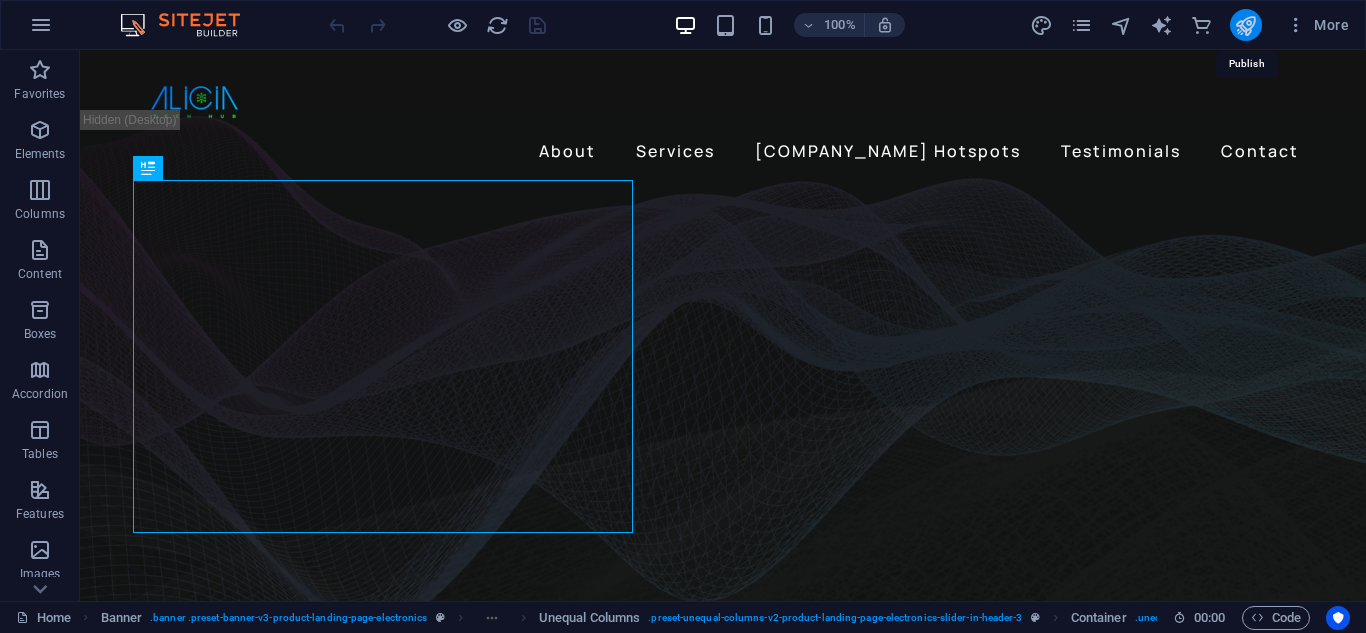 click at bounding box center (1245, 25) 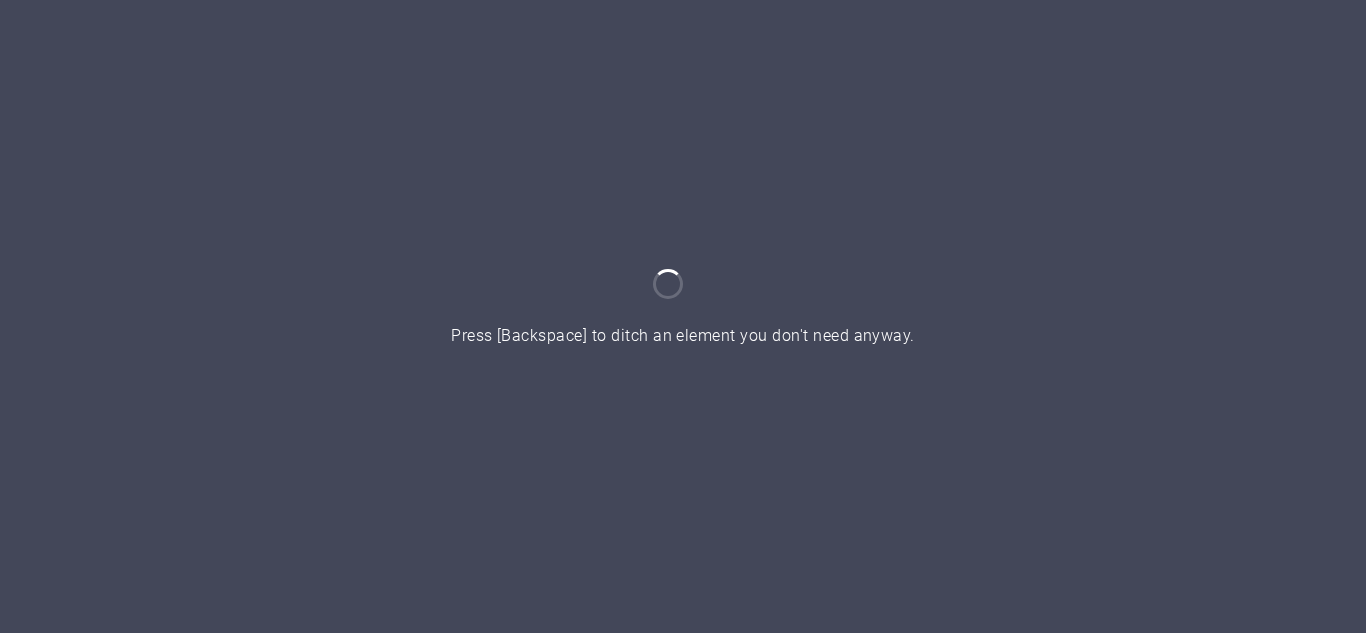 scroll, scrollTop: 0, scrollLeft: 0, axis: both 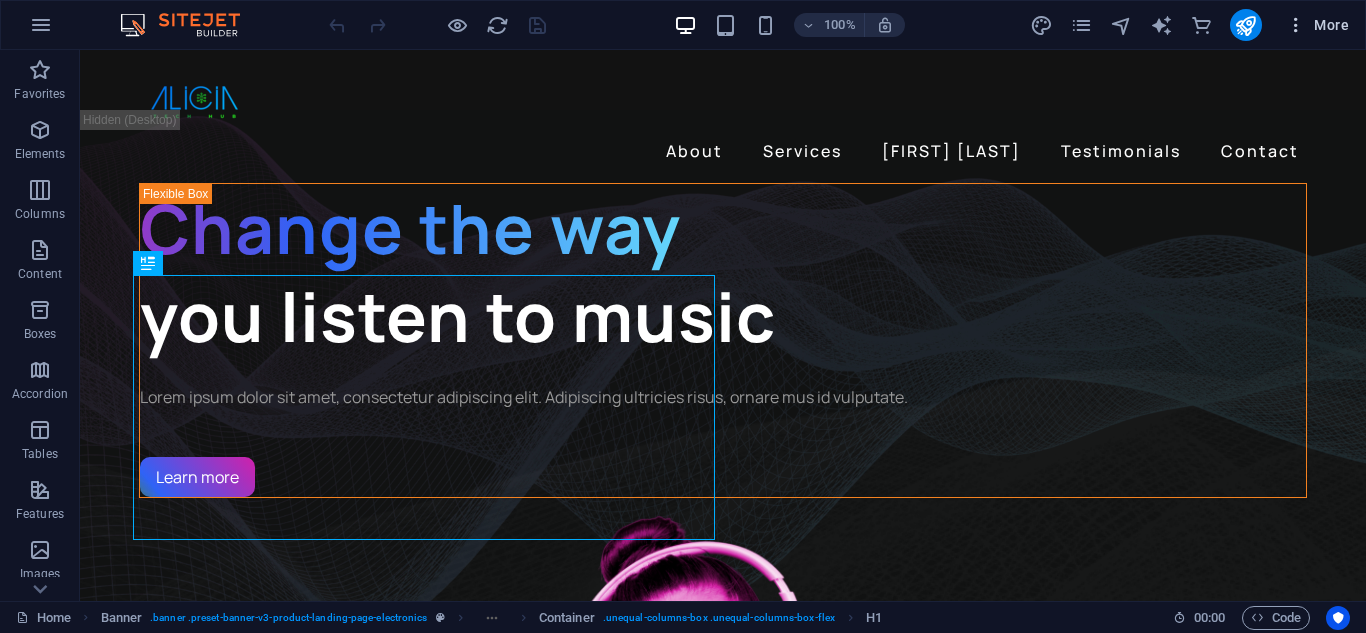 click on "More" at bounding box center [1317, 25] 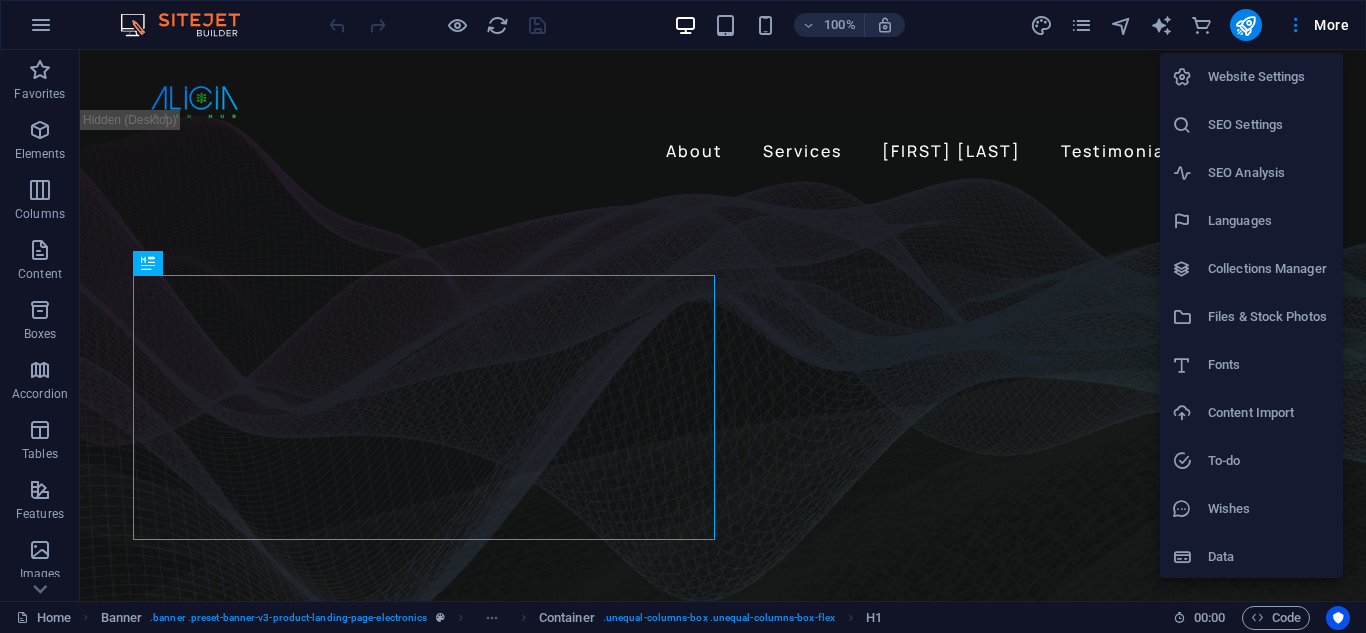 click at bounding box center (683, 316) 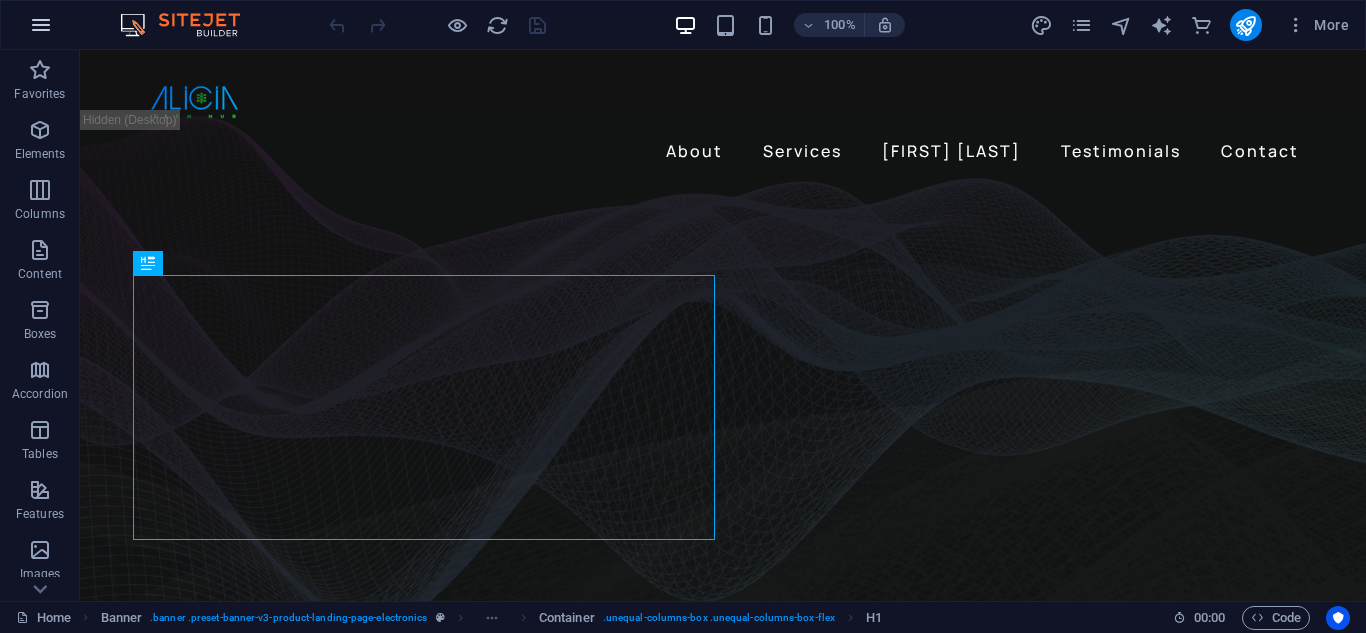 click at bounding box center (41, 25) 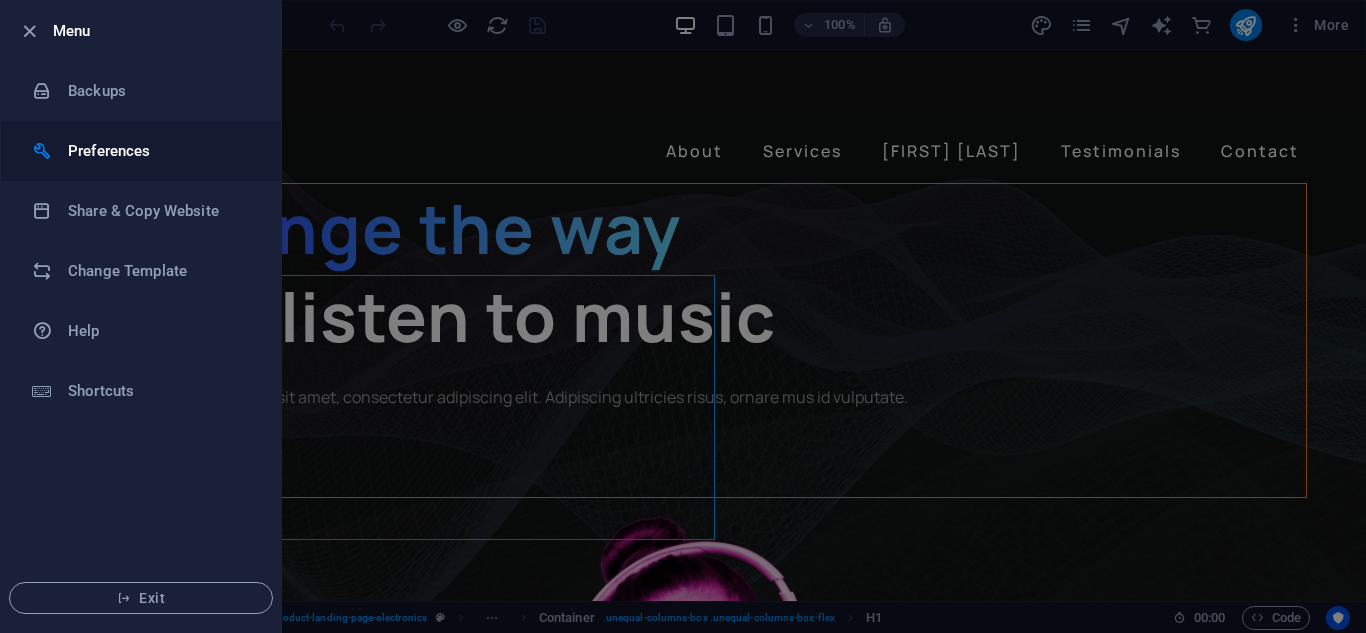 click on "Preferences" at bounding box center (160, 151) 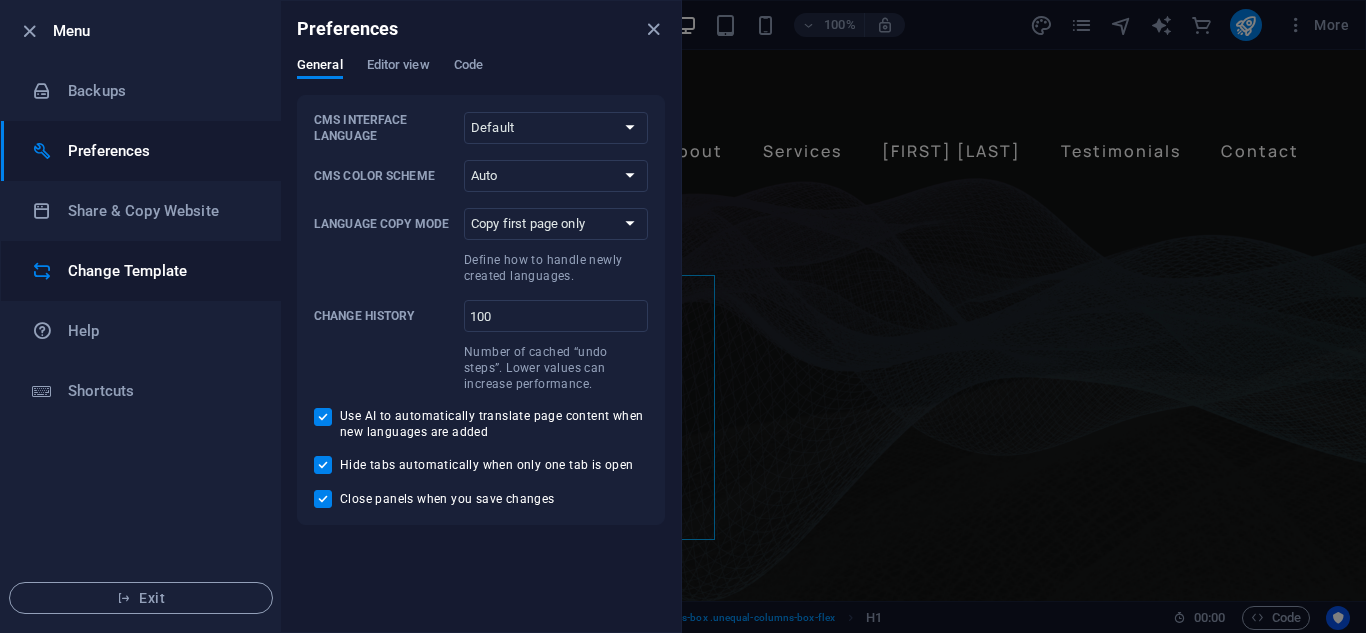 click on "Change Template" at bounding box center (160, 271) 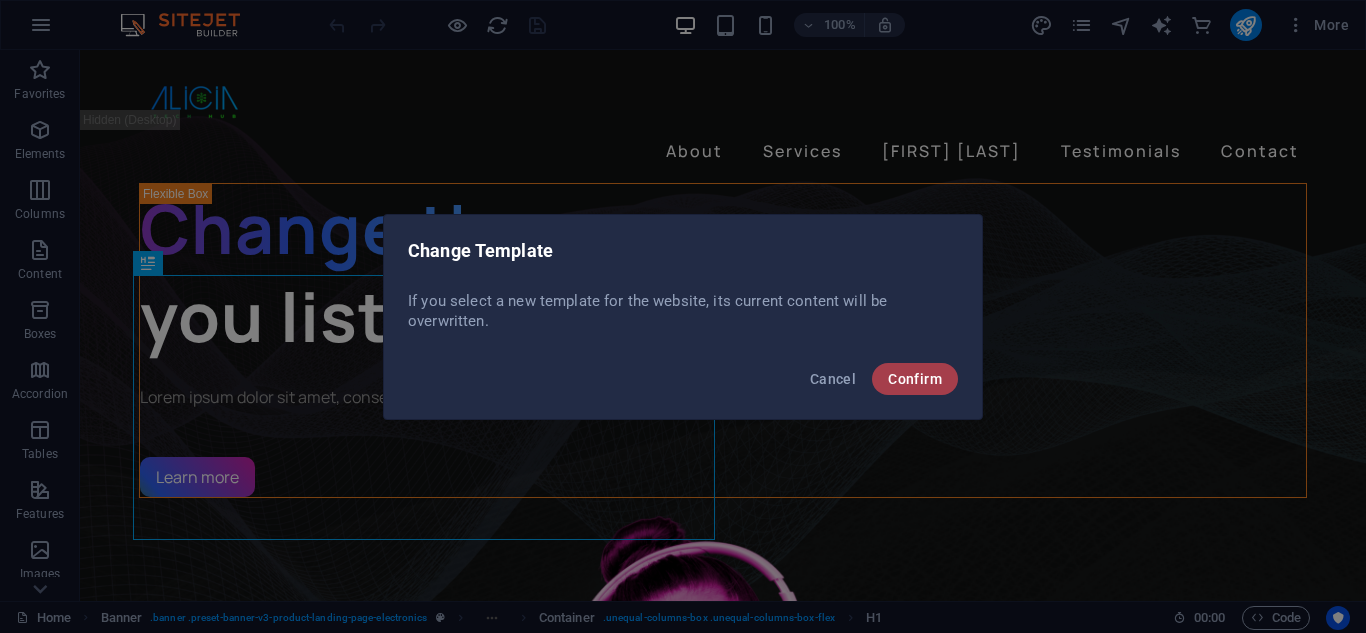click on "Confirm" at bounding box center [915, 379] 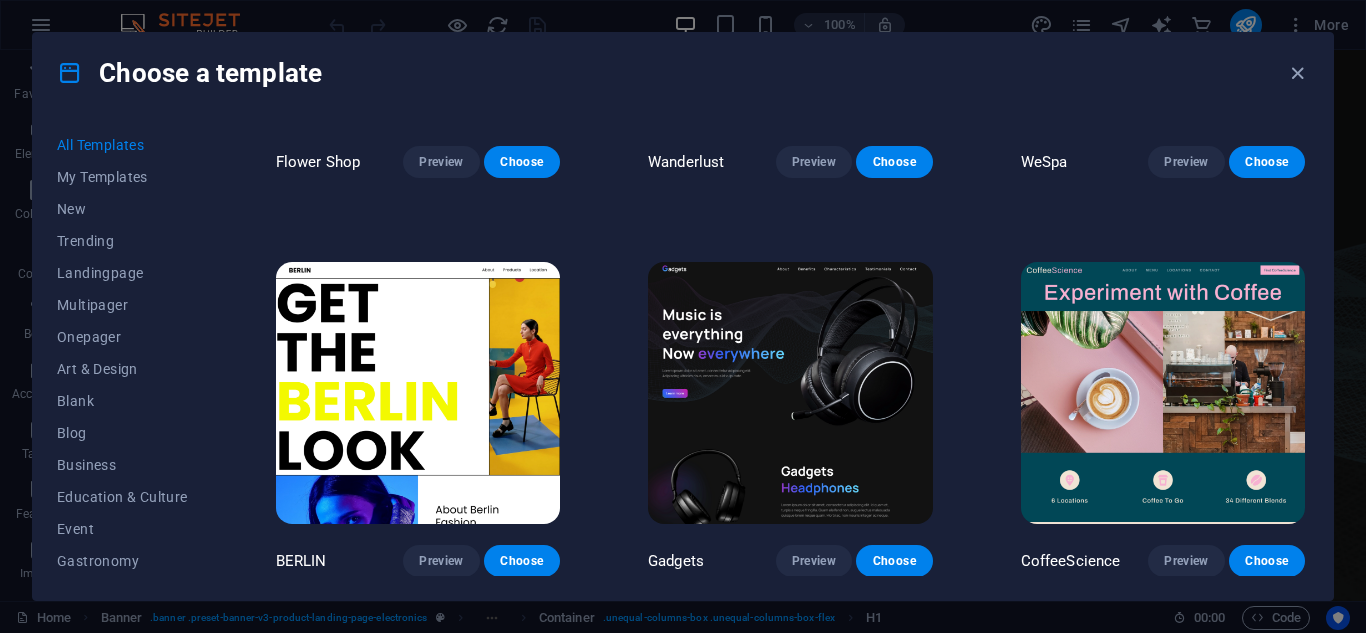 scroll, scrollTop: 5100, scrollLeft: 0, axis: vertical 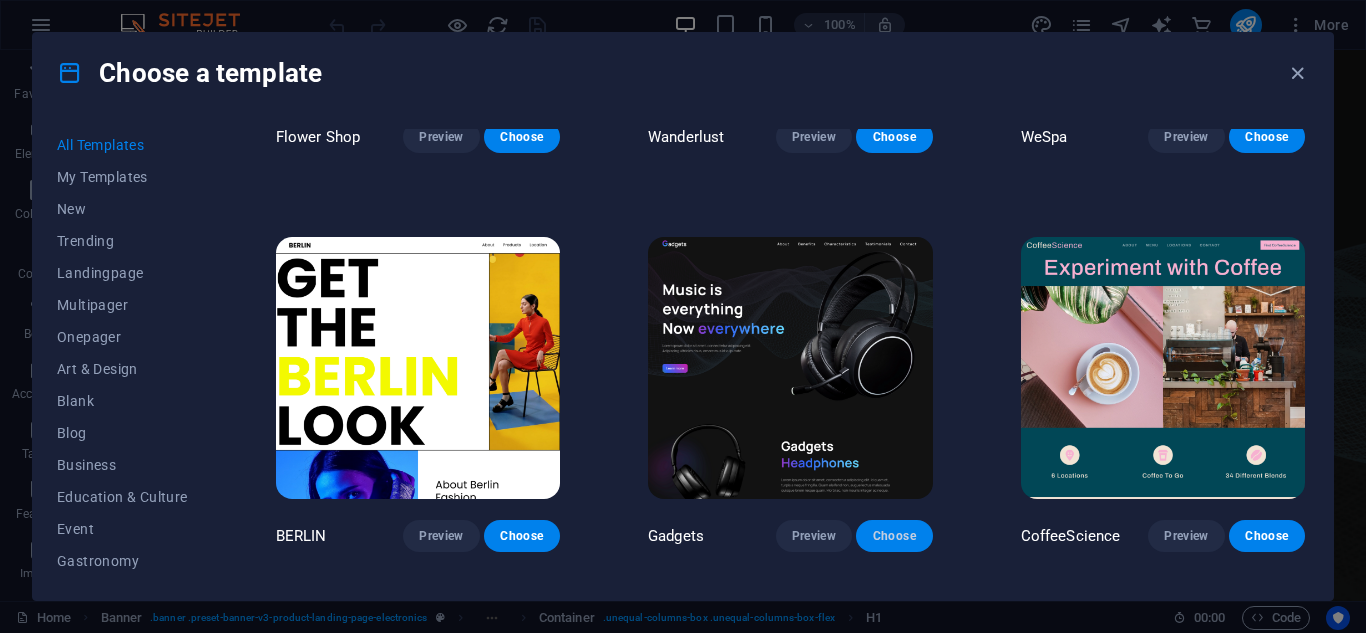 click on "Choose" at bounding box center (894, 536) 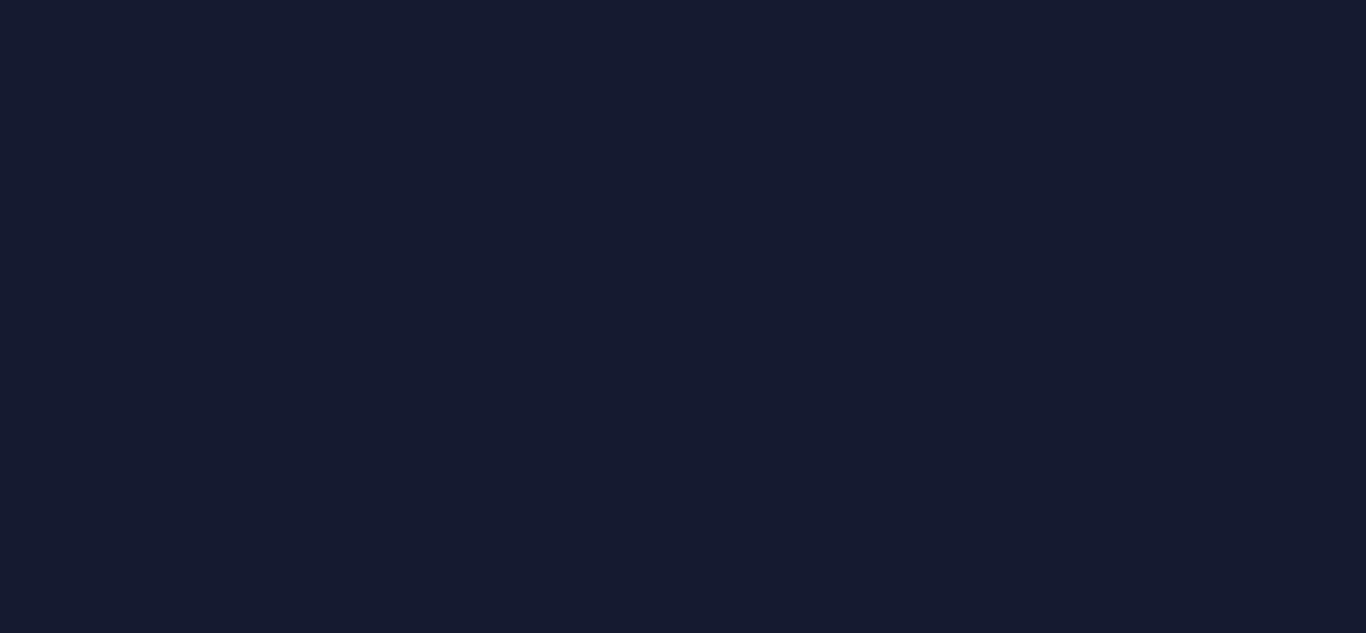 scroll, scrollTop: 0, scrollLeft: 0, axis: both 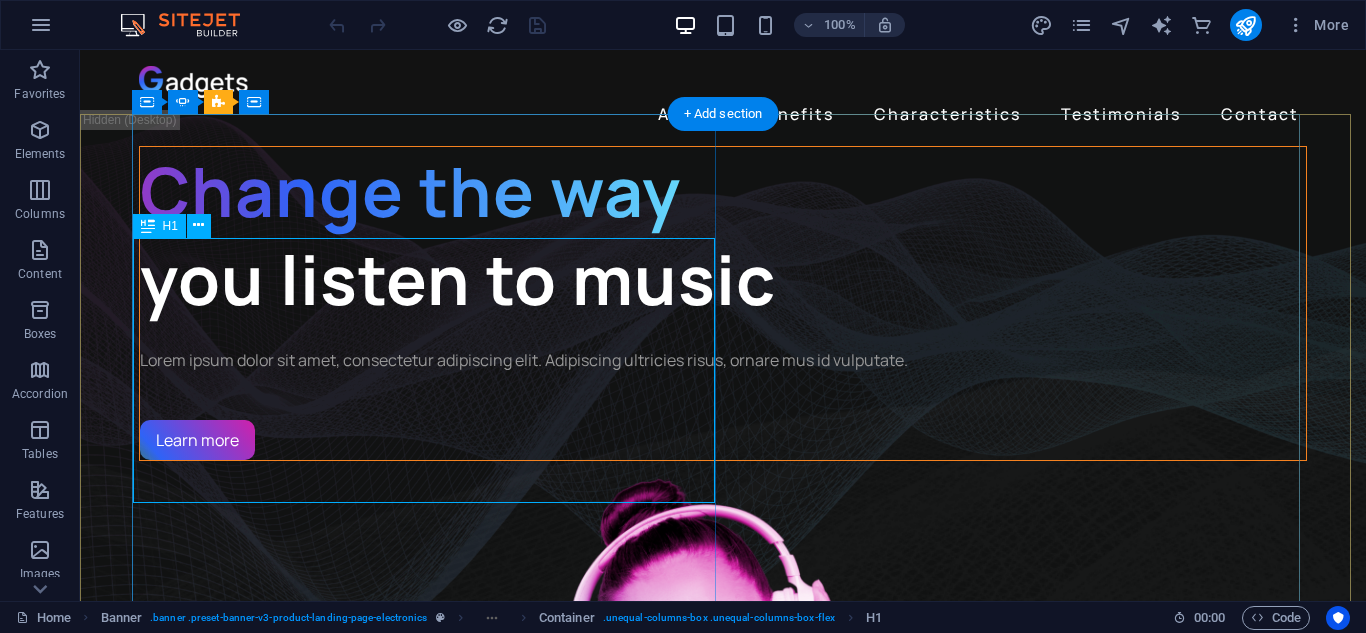 click on "Change the way you listen to music" at bounding box center [723, 235] 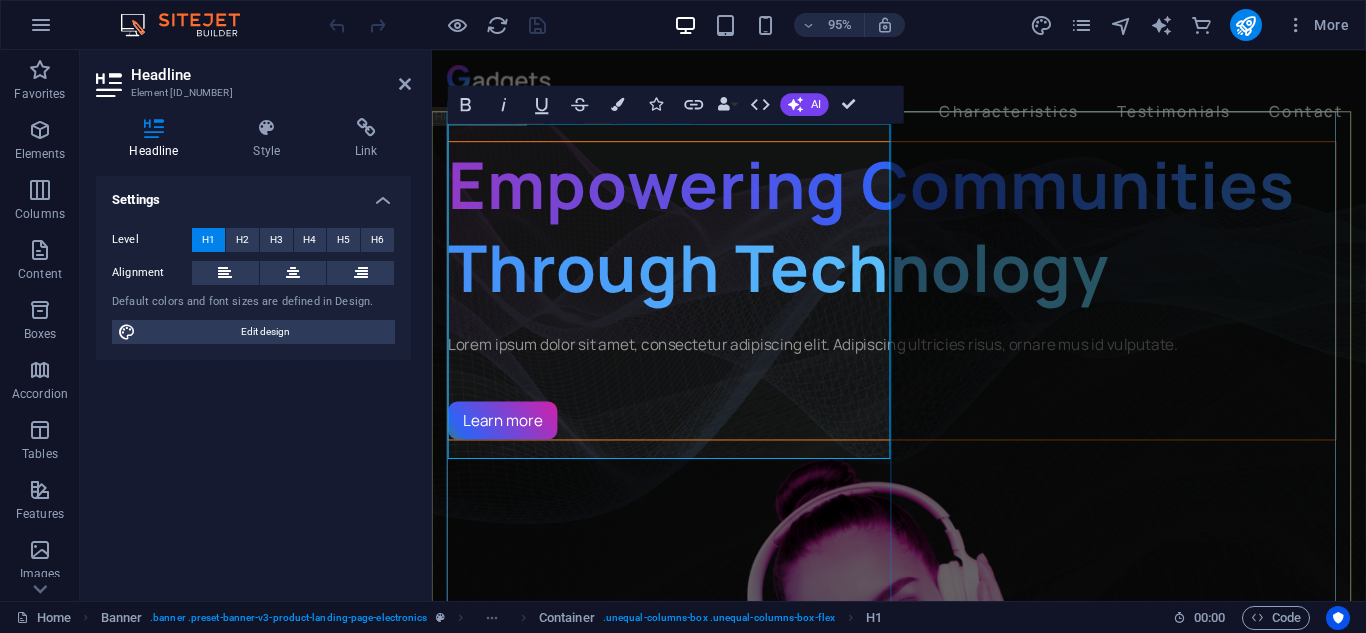 scroll, scrollTop: 299, scrollLeft: 7, axis: both 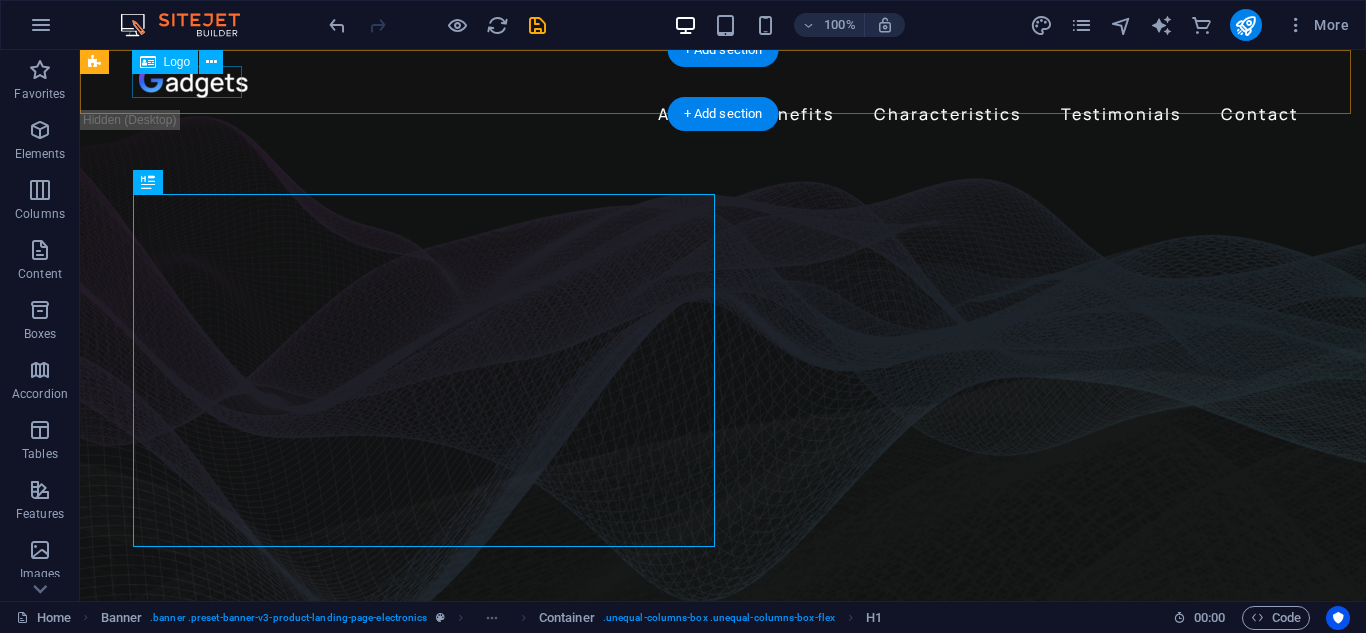 click at bounding box center [723, 82] 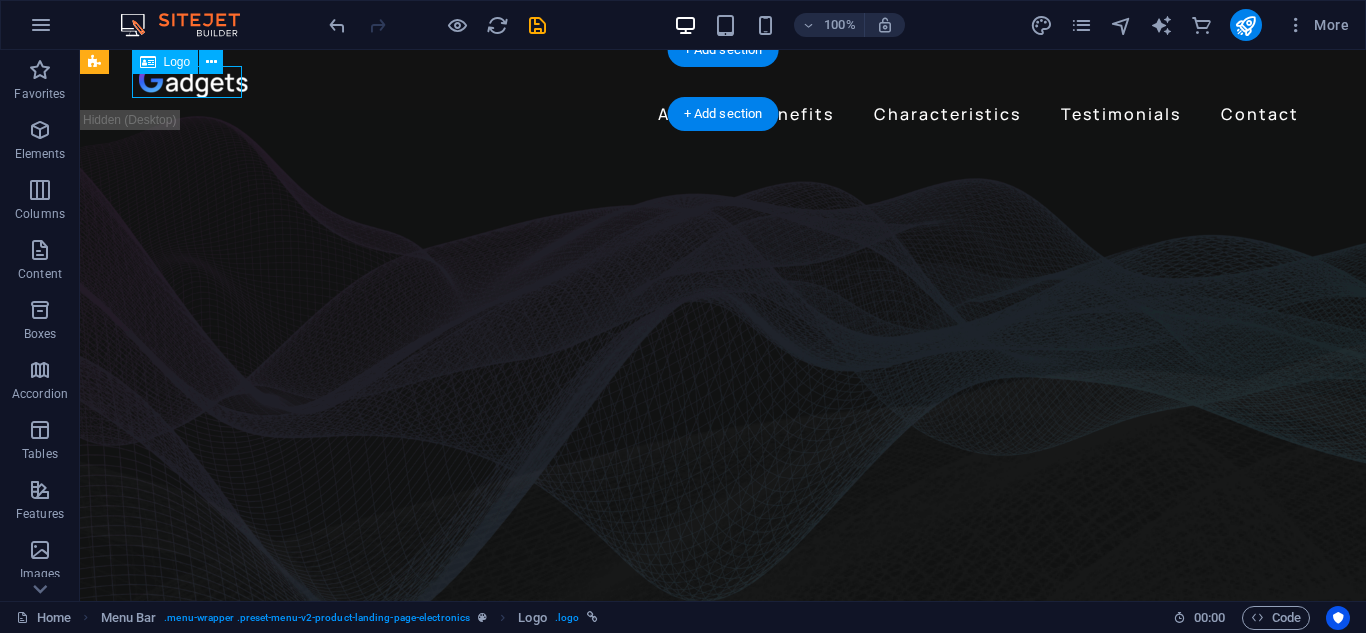 click at bounding box center (723, 82) 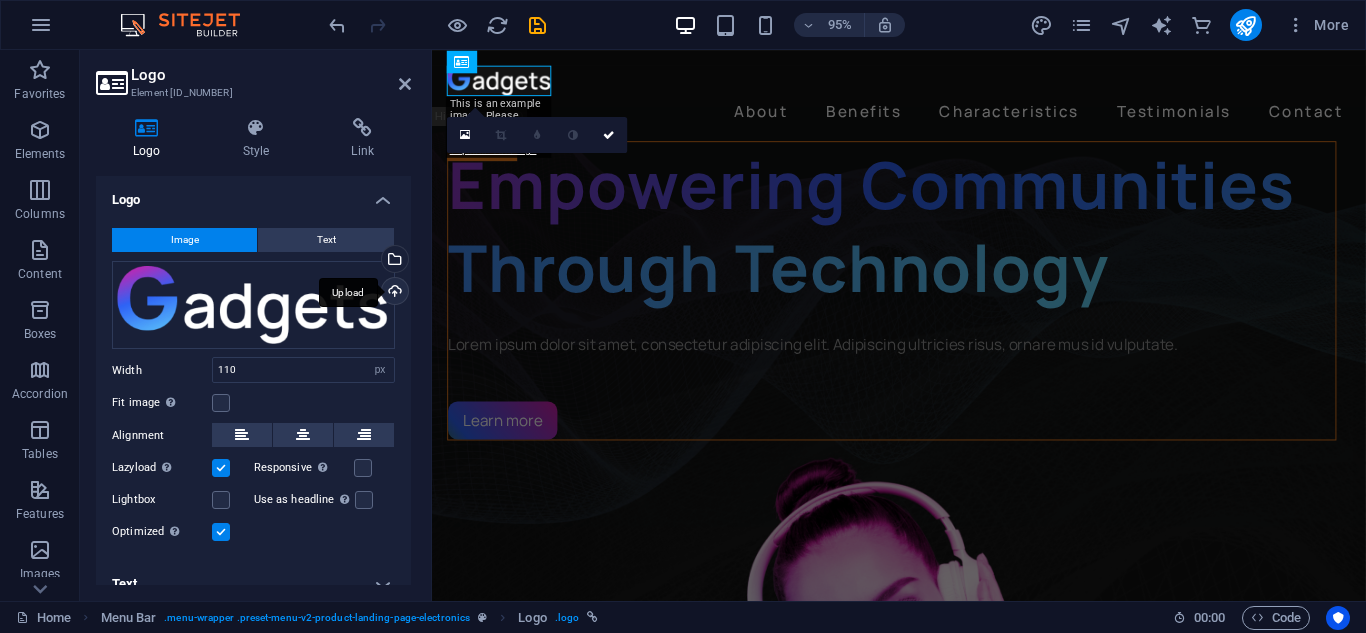 click on "Upload" at bounding box center [393, 293] 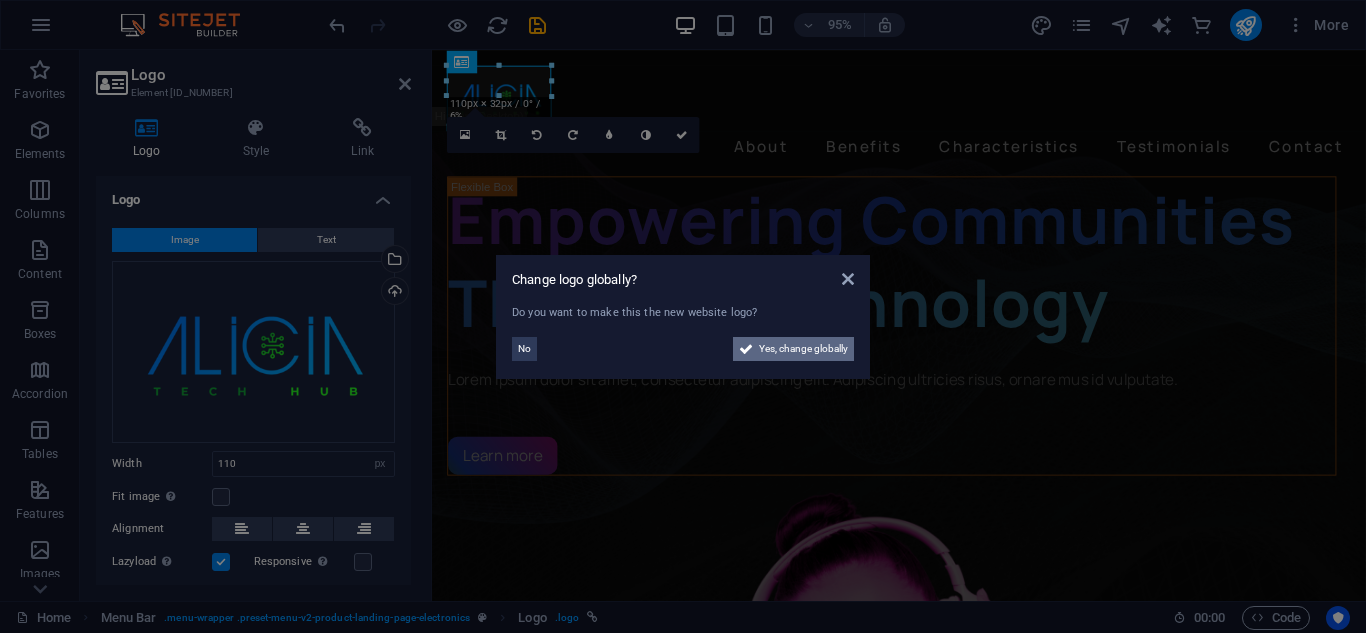 click on "Yes, change globally" at bounding box center [803, 349] 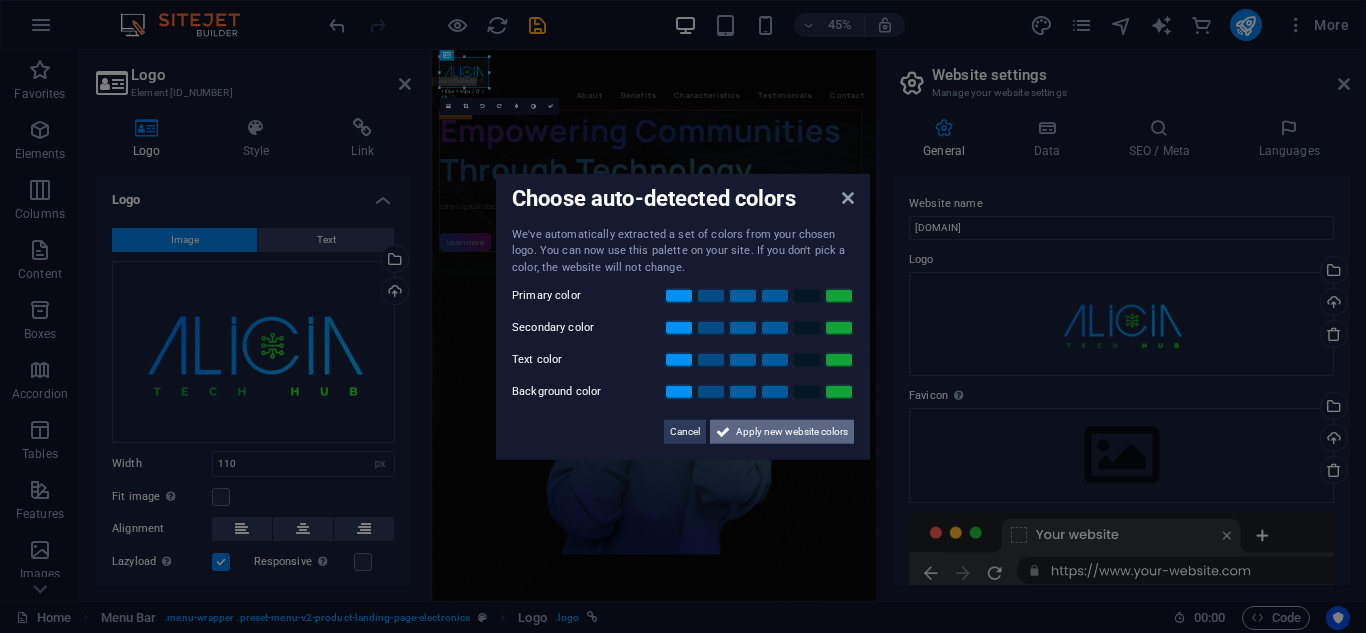 click on "Apply new website colors" at bounding box center (792, 432) 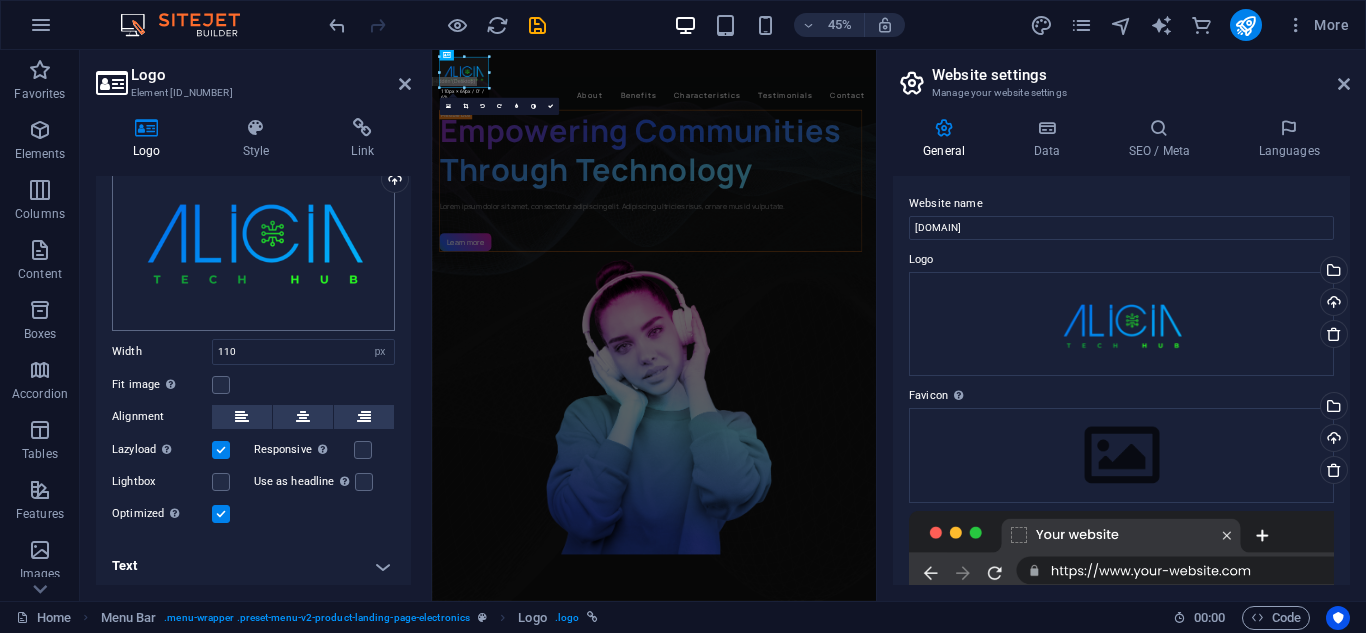 scroll, scrollTop: 114, scrollLeft: 0, axis: vertical 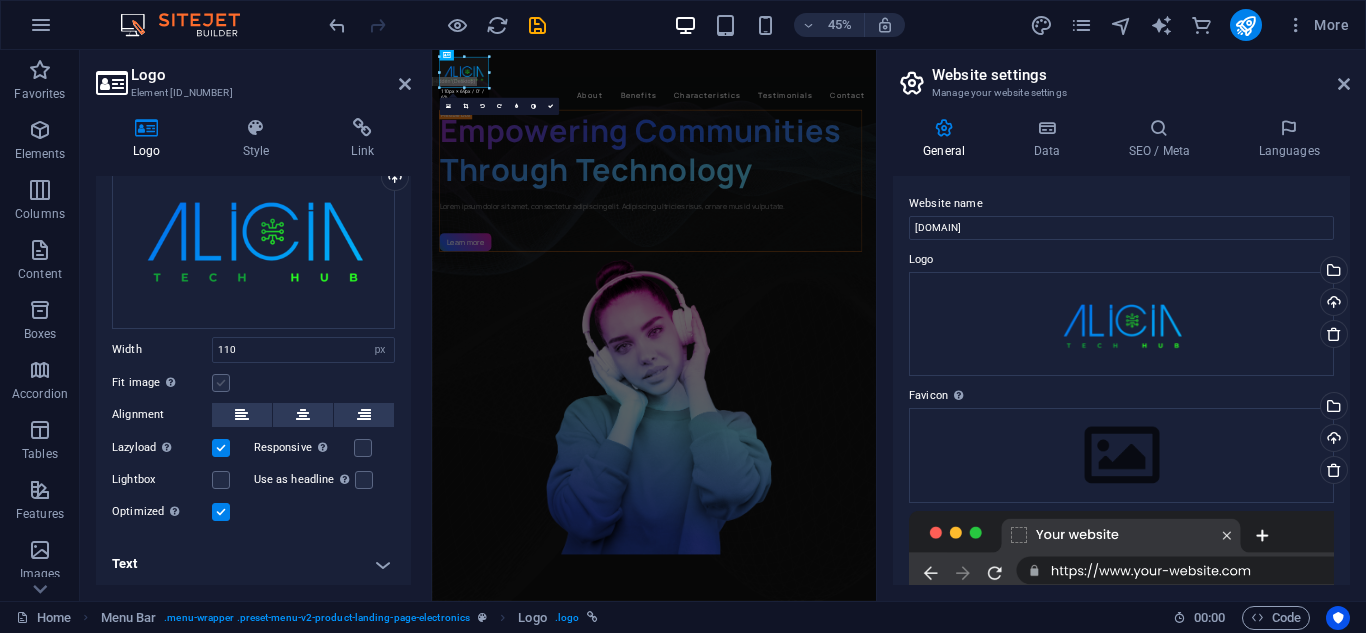 click at bounding box center [221, 383] 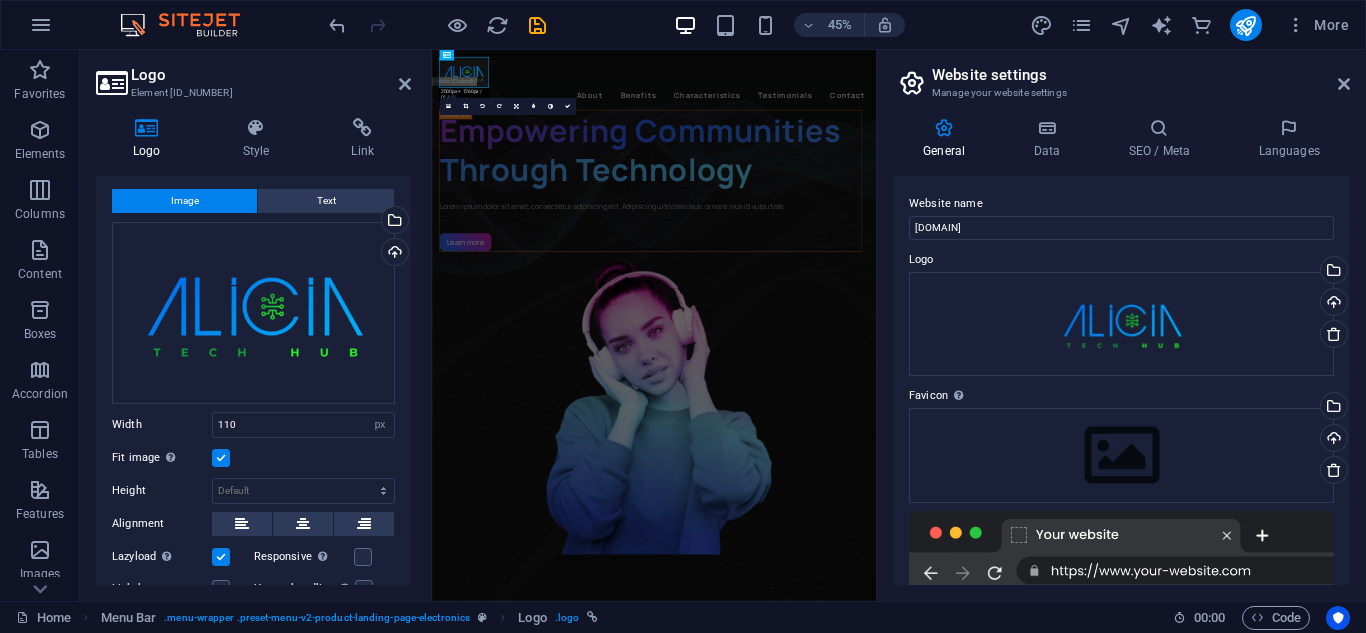 scroll, scrollTop: 0, scrollLeft: 0, axis: both 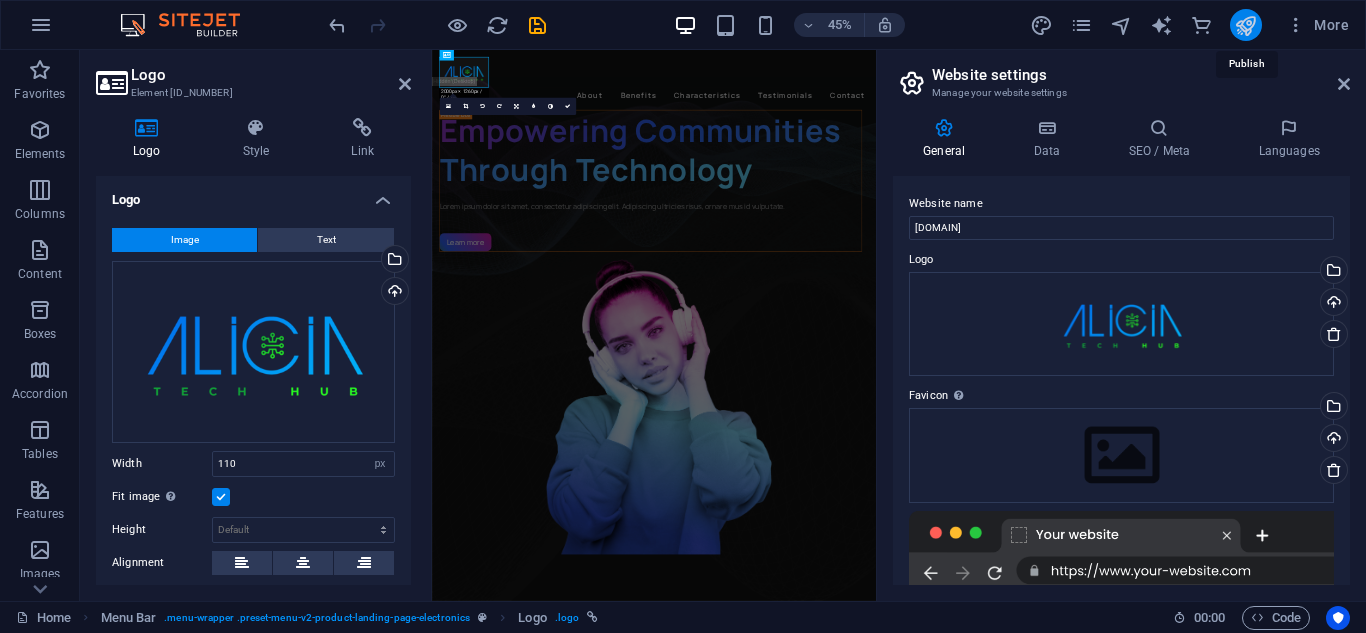 click at bounding box center [1245, 25] 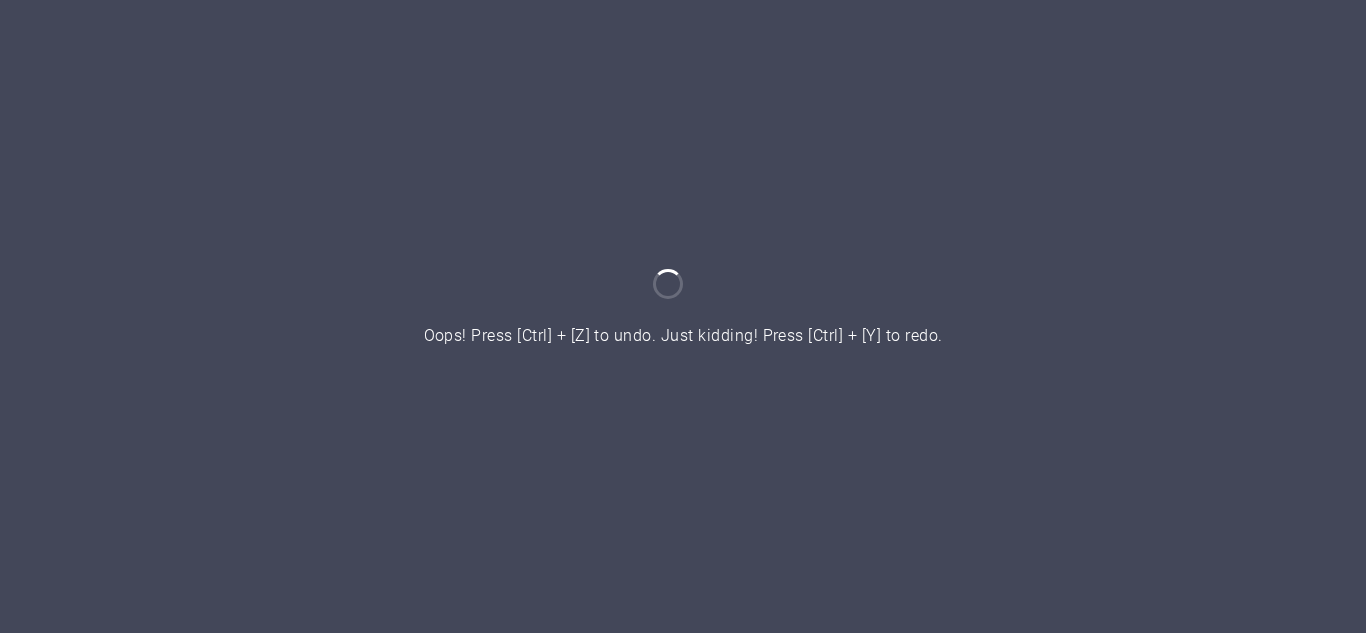 scroll, scrollTop: 0, scrollLeft: 0, axis: both 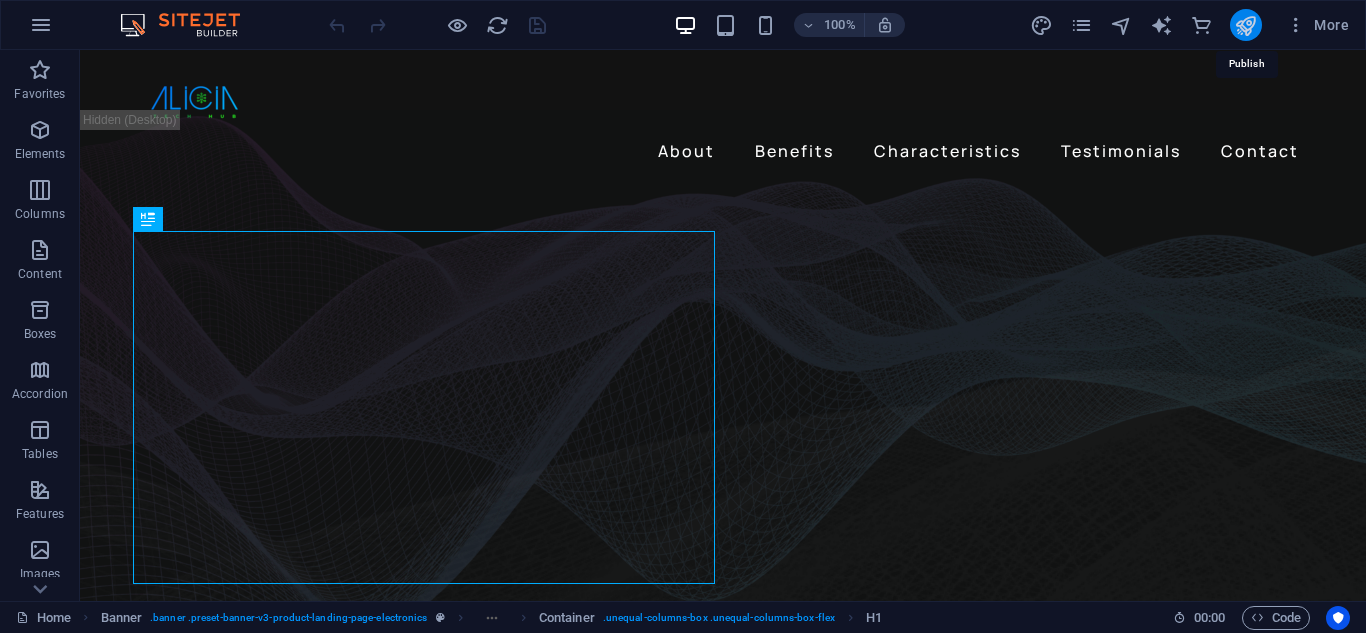 click at bounding box center [1245, 25] 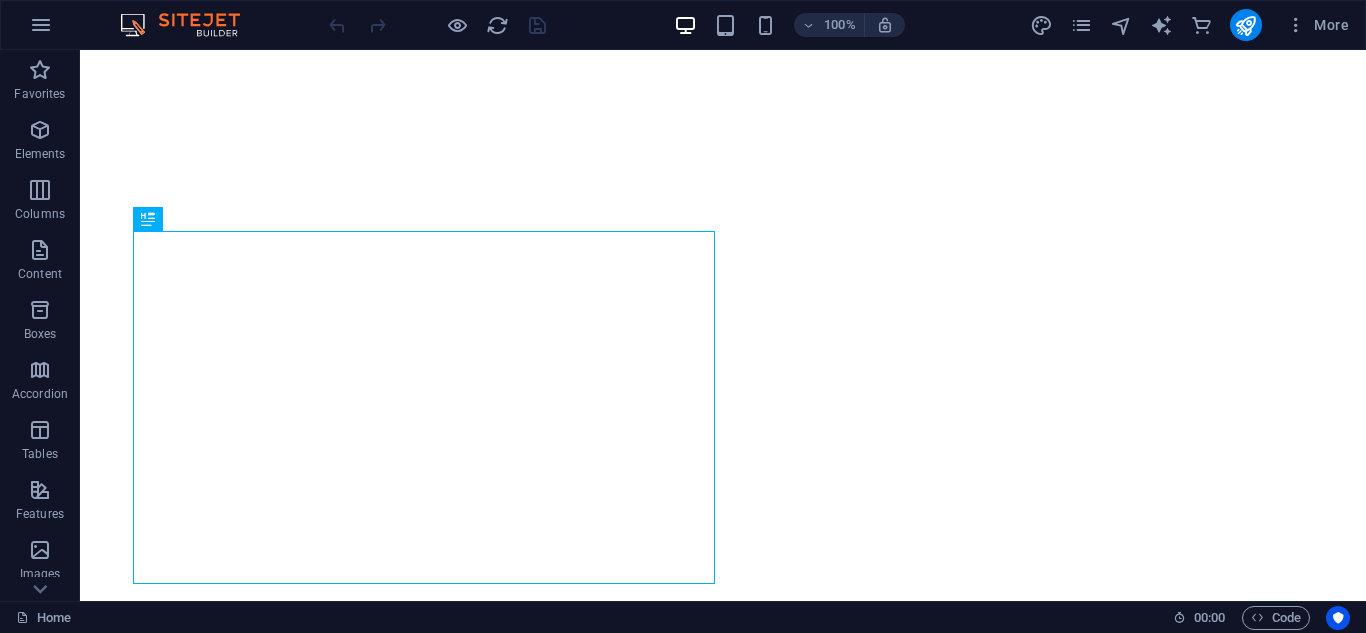 scroll, scrollTop: 0, scrollLeft: 0, axis: both 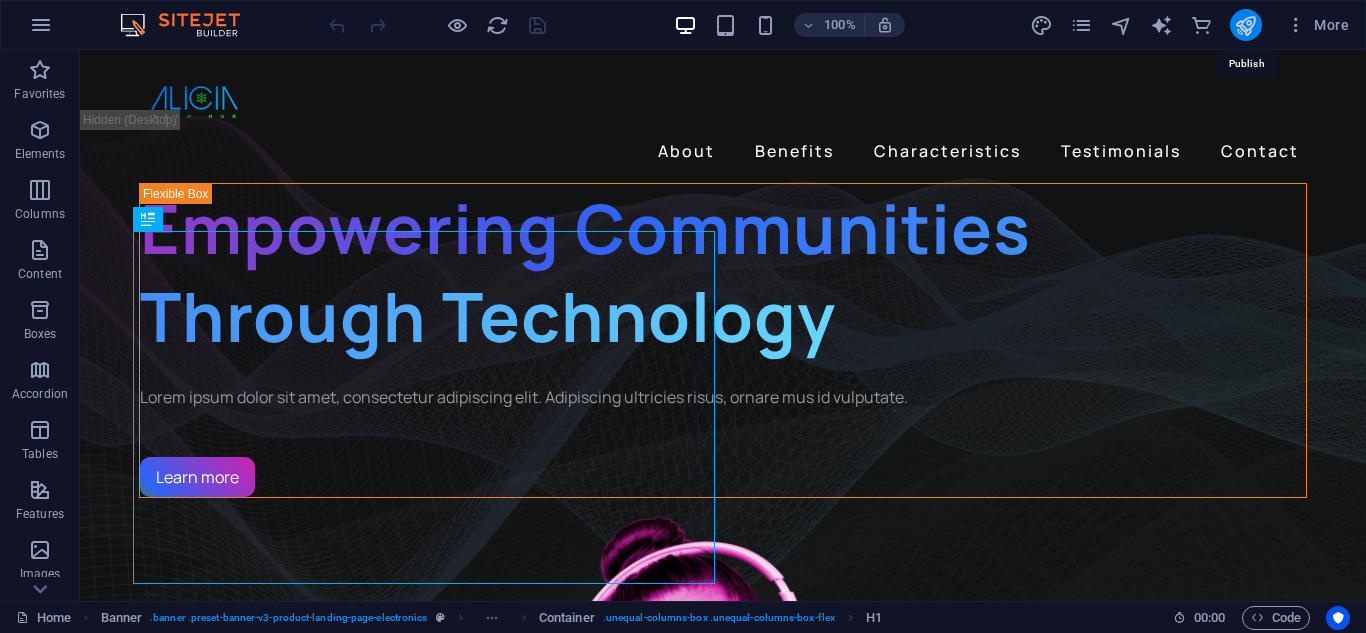 click at bounding box center (1245, 25) 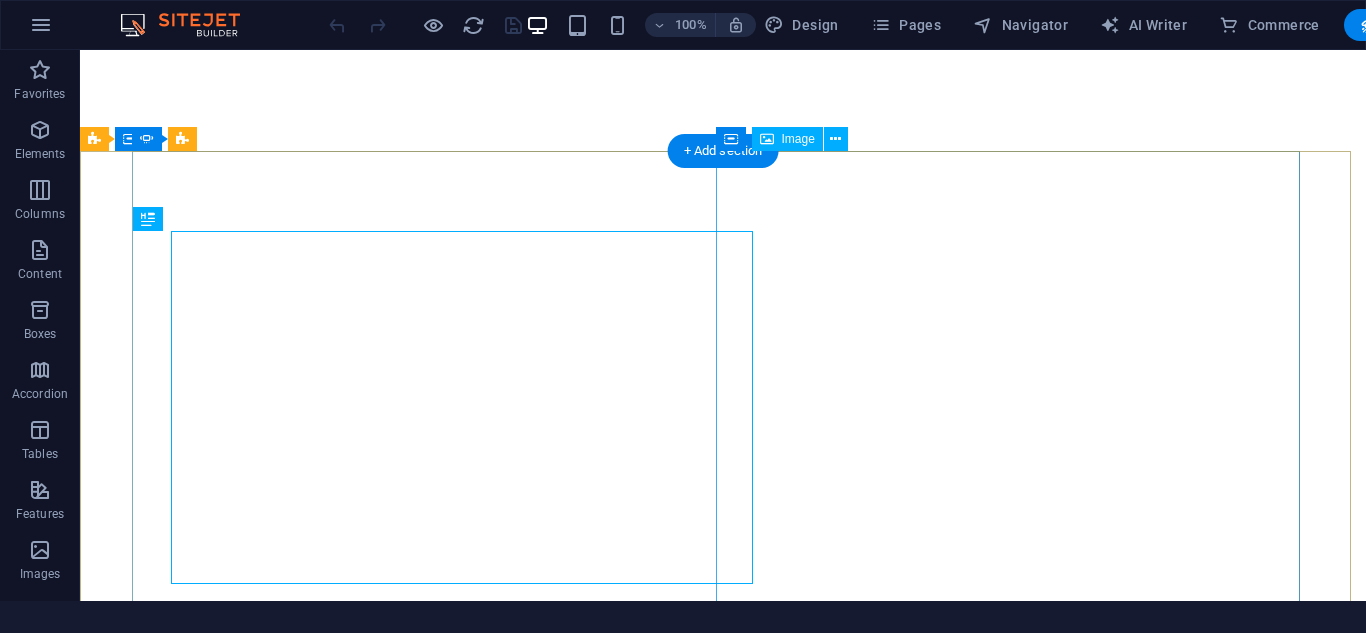 scroll, scrollTop: 0, scrollLeft: 0, axis: both 